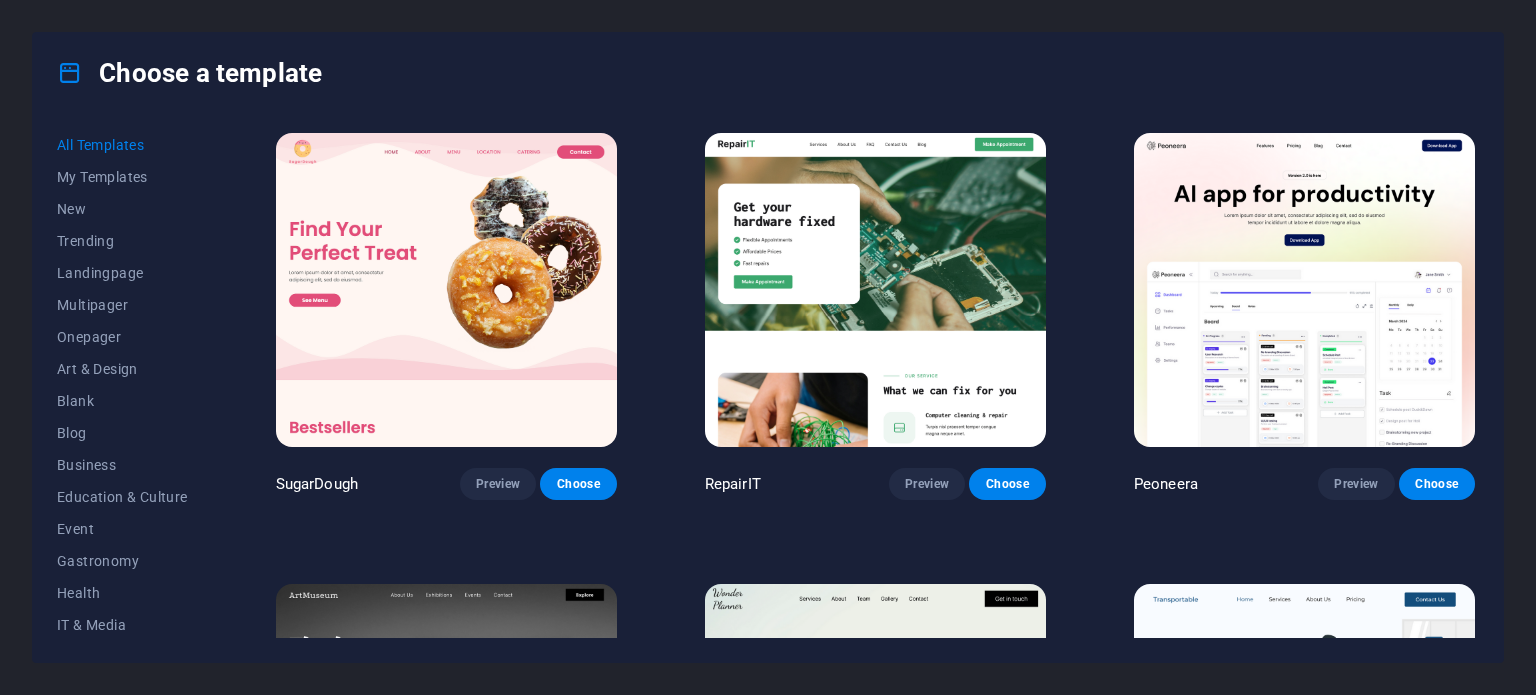 scroll, scrollTop: 0, scrollLeft: 0, axis: both 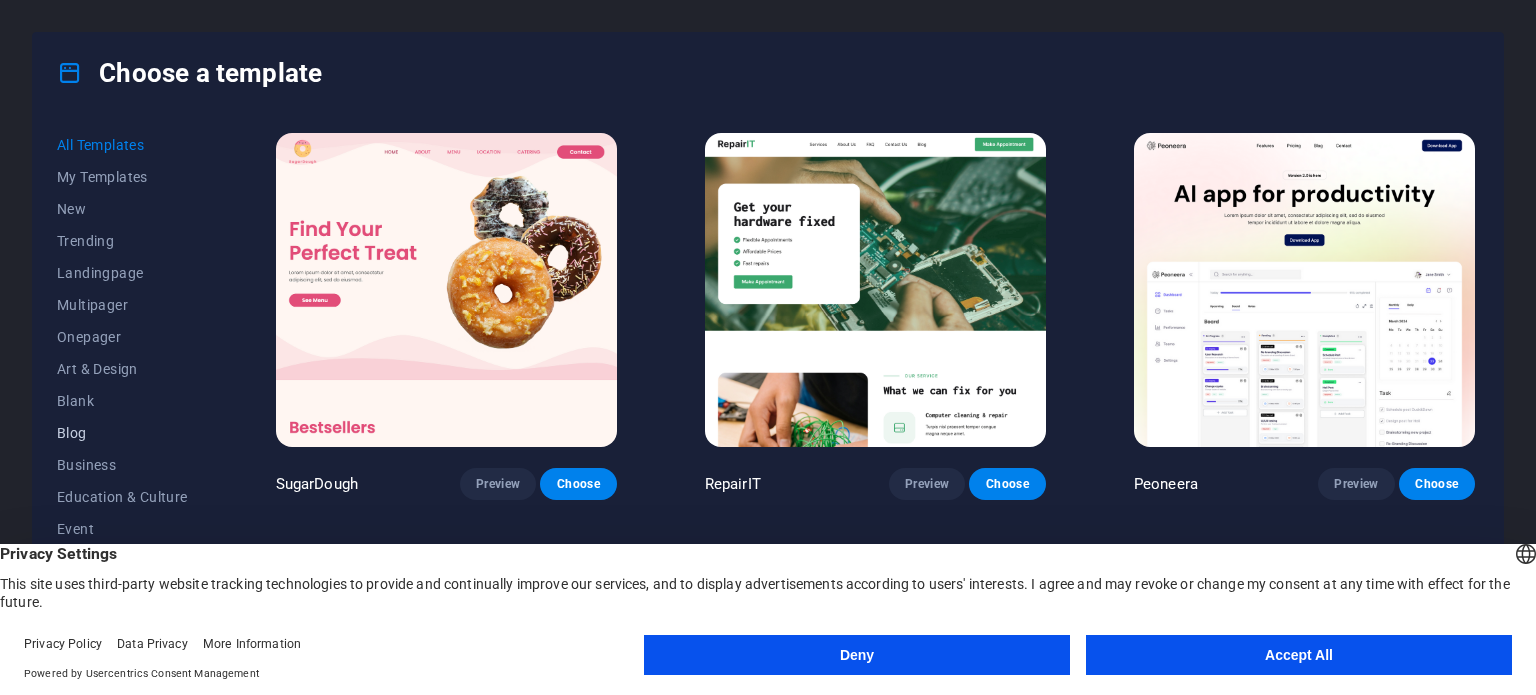 click on "Blog" at bounding box center [122, 433] 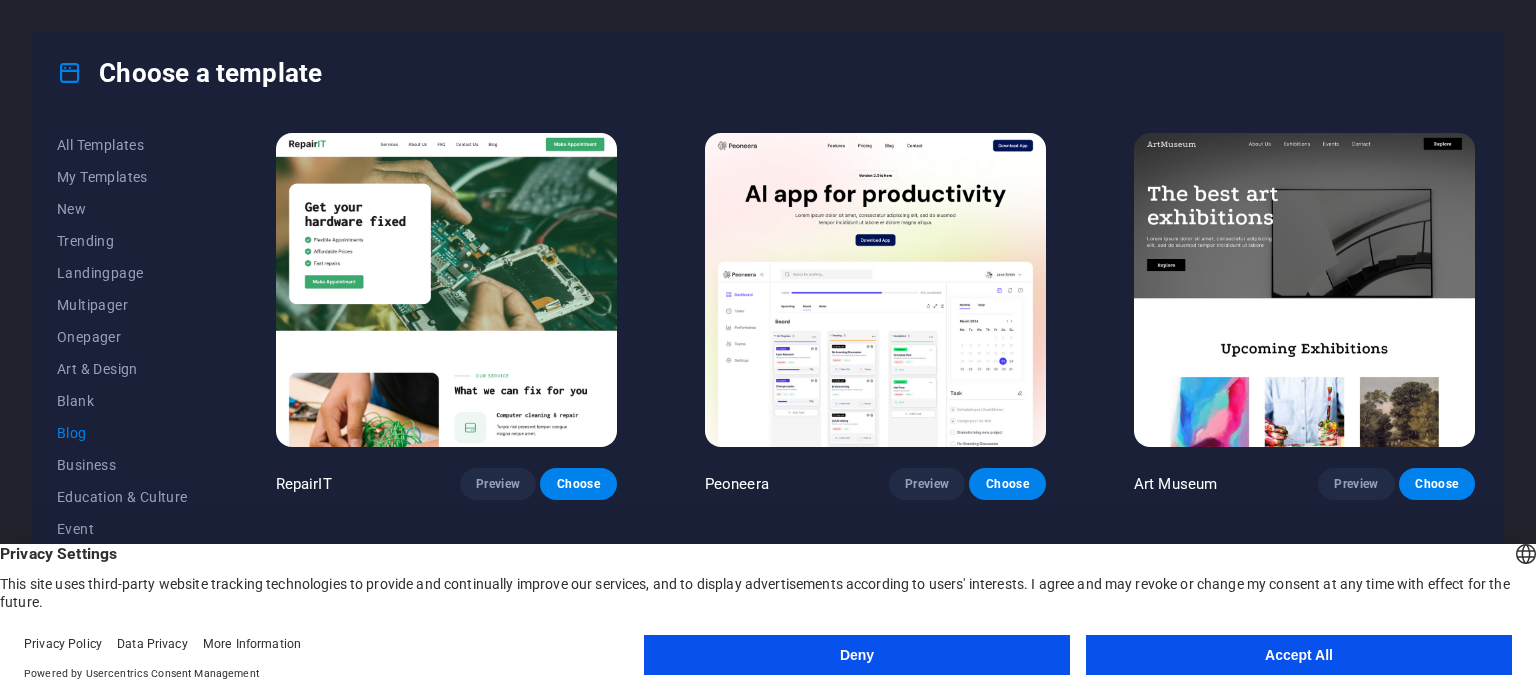type 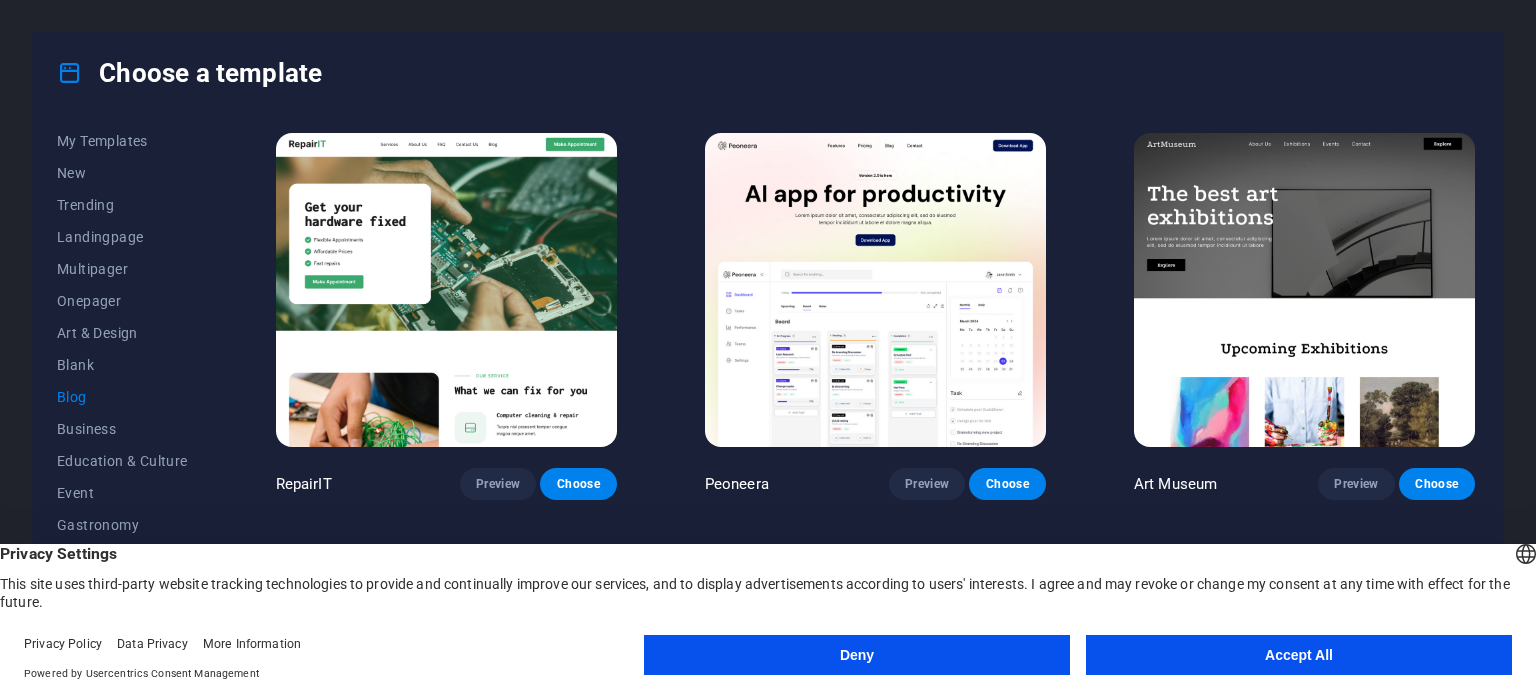 scroll, scrollTop: 40, scrollLeft: 0, axis: vertical 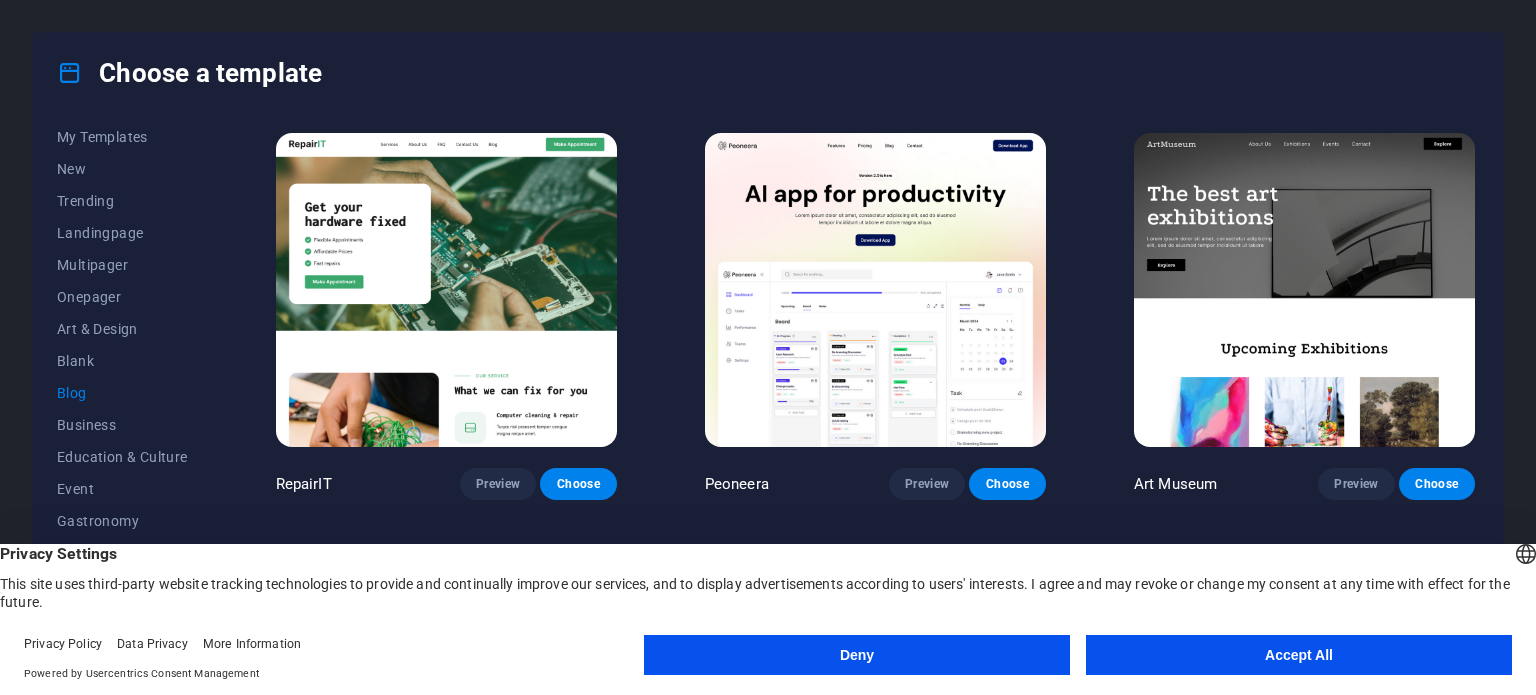 drag, startPoint x: 1508, startPoint y: 201, endPoint x: 1513, endPoint y: 447, distance: 246.05081 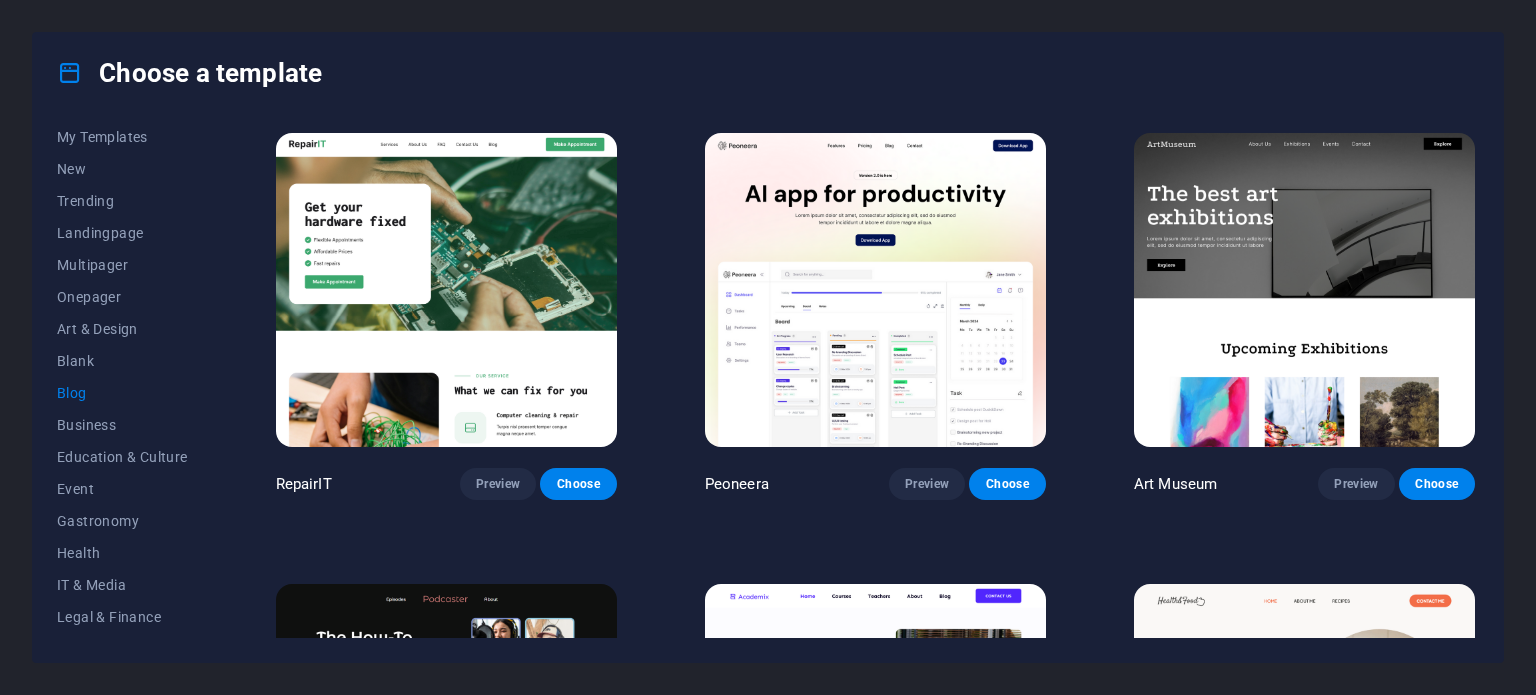 click on "Choose a template All Templates My Templates New Trending Landingpage Multipager Onepager Art & Design Blank Blog Business Education & Culture Event Gastronomy Health IT & Media Legal & Finance Non-Profit Performance Portfolio Services Sports & Beauty Trades Travel Wireframe RepairIT Preview Choose Peoneera Preview Choose Art Museum Preview Choose Podcaster Preview Choose Academix Preview Choose Health & Food Preview Choose UrbanNest Interiors Preview Choose SafeSpace Preview Choose Estator Preview Choose Wanderlust Preview Choose WeSpa Preview Choose CoachLife Preview Choose Blogger Preview Choose TechUp Preview Choose Nolan-Bahler Preview Choose Fashion Preview Choose Yoga Preview Choose Création Preview Choose Pesk Preview Choose Priodas Preview Choose Evergreen Preview Choose Opus Preview Choose Jane Preview Choose" at bounding box center (768, 347) 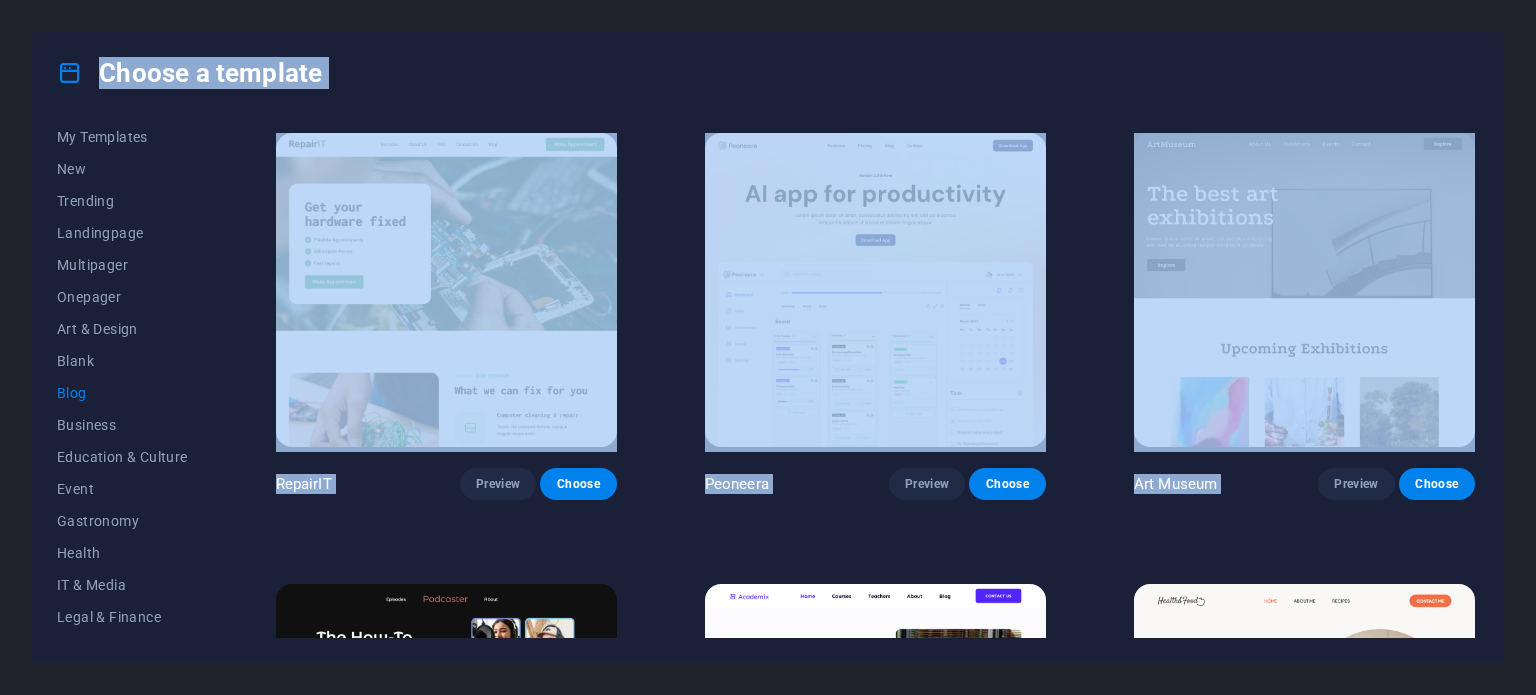 drag, startPoint x: 1464, startPoint y: 79, endPoint x: 1424, endPoint y: 509, distance: 431.85645 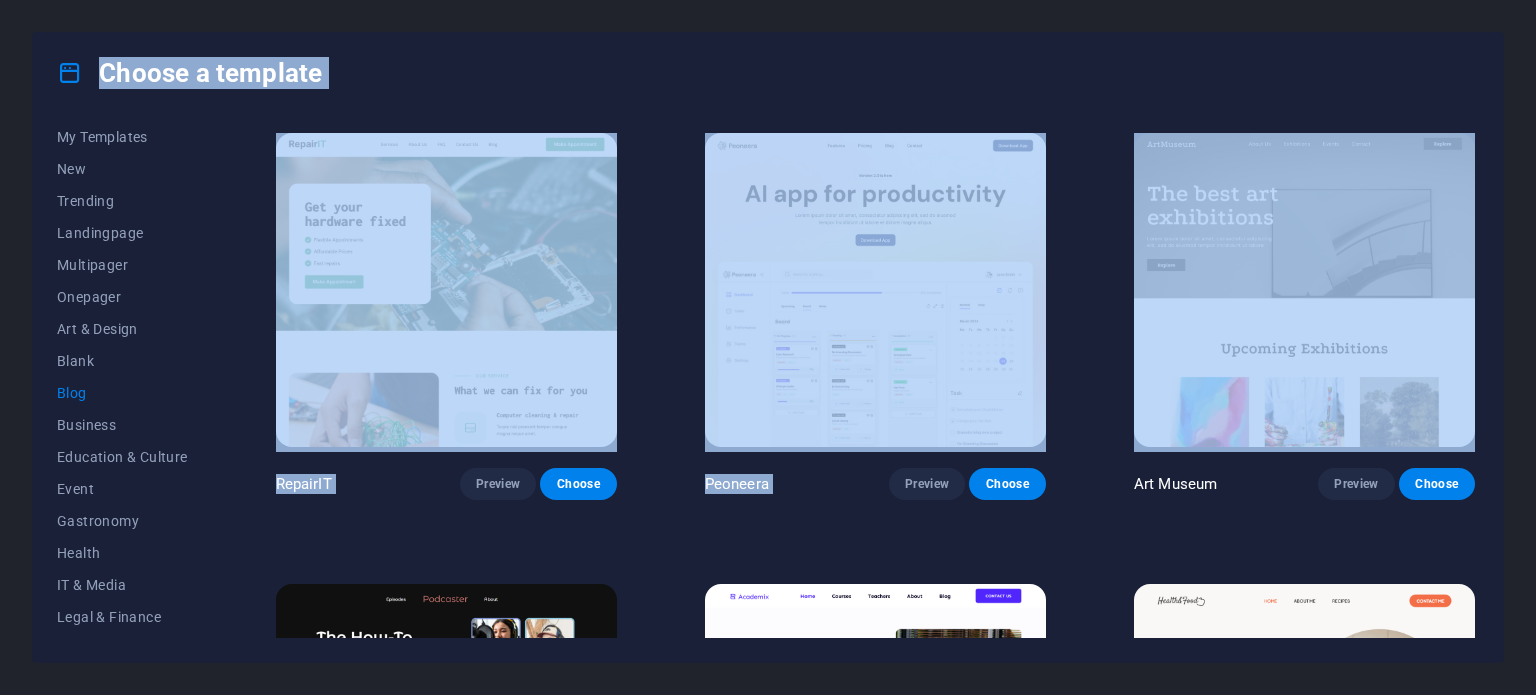 drag, startPoint x: 1535, startPoint y: 65, endPoint x: 1517, endPoint y: 444, distance: 379.4272 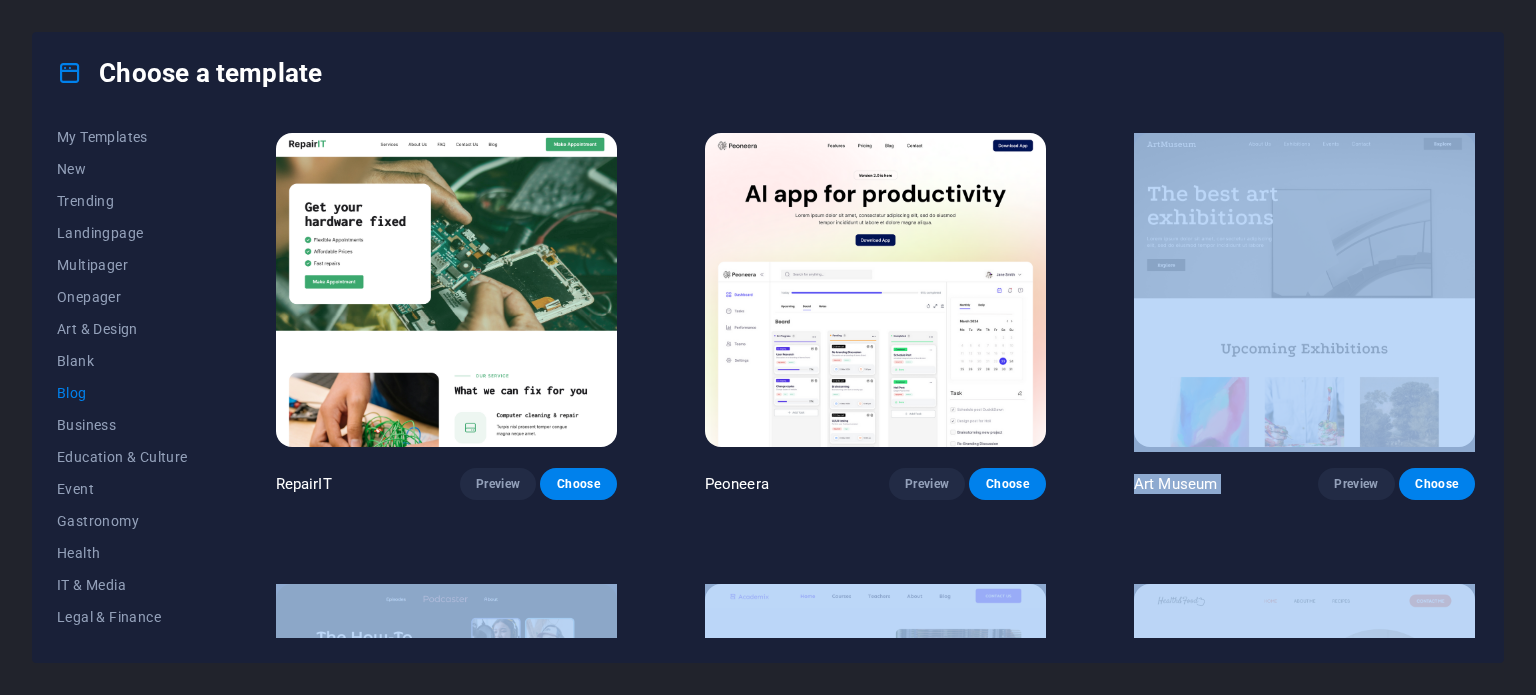 drag, startPoint x: 1488, startPoint y: 419, endPoint x: 1453, endPoint y: 669, distance: 252.43811 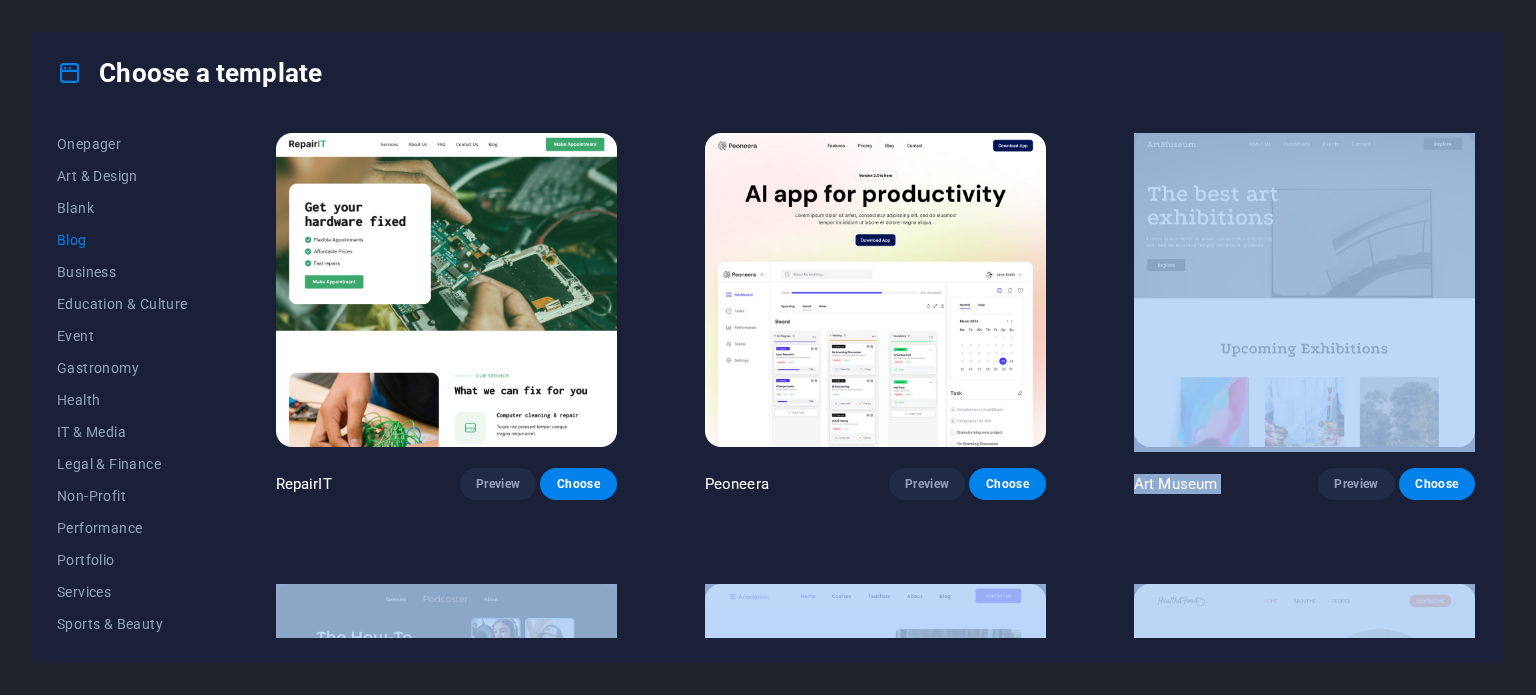 scroll, scrollTop: 290, scrollLeft: 0, axis: vertical 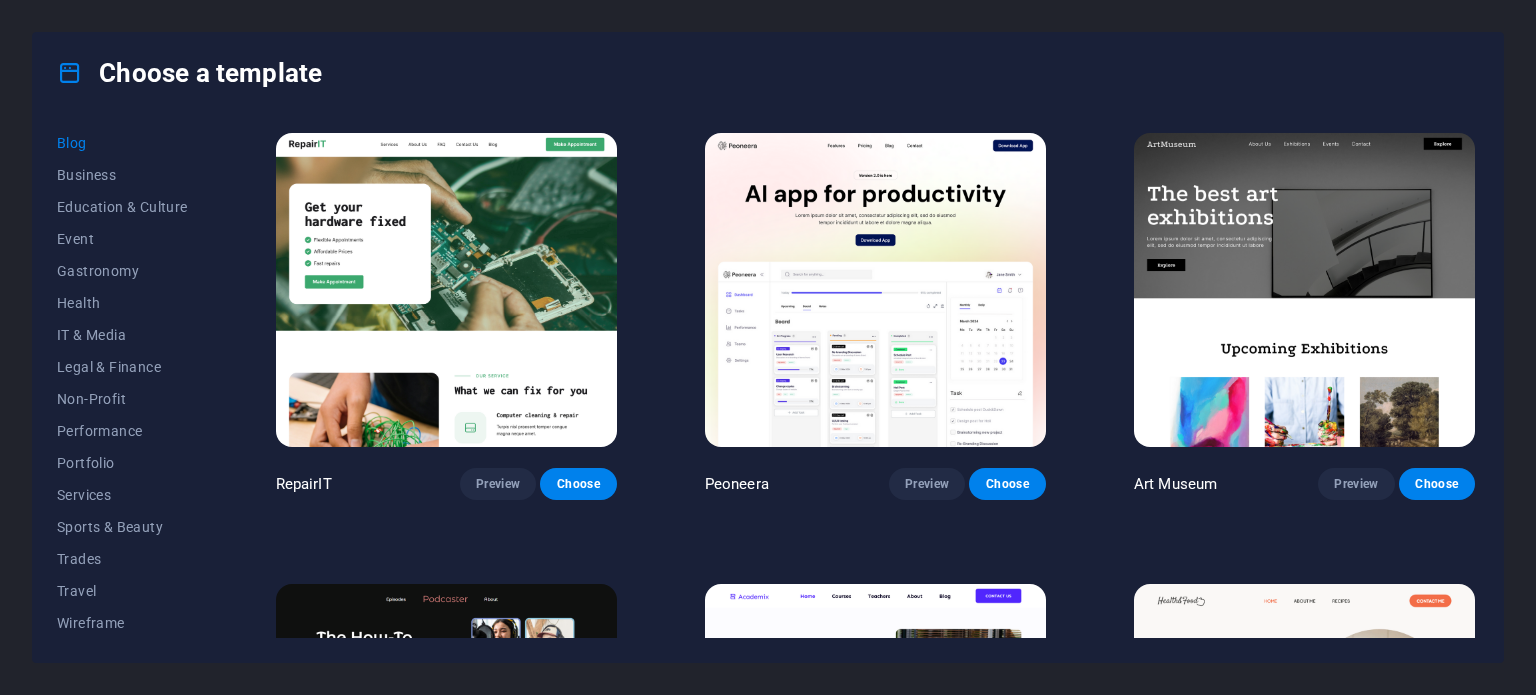 click on "All Templates My Templates New Trending Landingpage Multipager Onepager Art & Design Blank Blog Business Education & Culture Event Gastronomy Health IT & Media Legal & Finance Non-Profit Performance Portfolio Services Sports & Beauty Trades Travel Wireframe RepairIT Preview Choose Peoneera Preview Choose Art Museum Preview Choose Podcaster Preview Choose Academix Preview Choose Health & Food Preview Choose UrbanNest Interiors Preview Choose SafeSpace Preview Choose Estator Preview Choose Wanderlust Preview Choose WeSpa Preview Choose CoachLife Preview Choose Blogger Preview Choose TechUp Preview Choose Nolan-Bahler Preview Choose Fashion Preview Choose Yoga Preview Choose Création Preview Choose Pesk Preview Choose Priodas Preview Choose Evergreen Preview Choose Opus Preview Choose Jane Preview Choose" at bounding box center (768, 387) 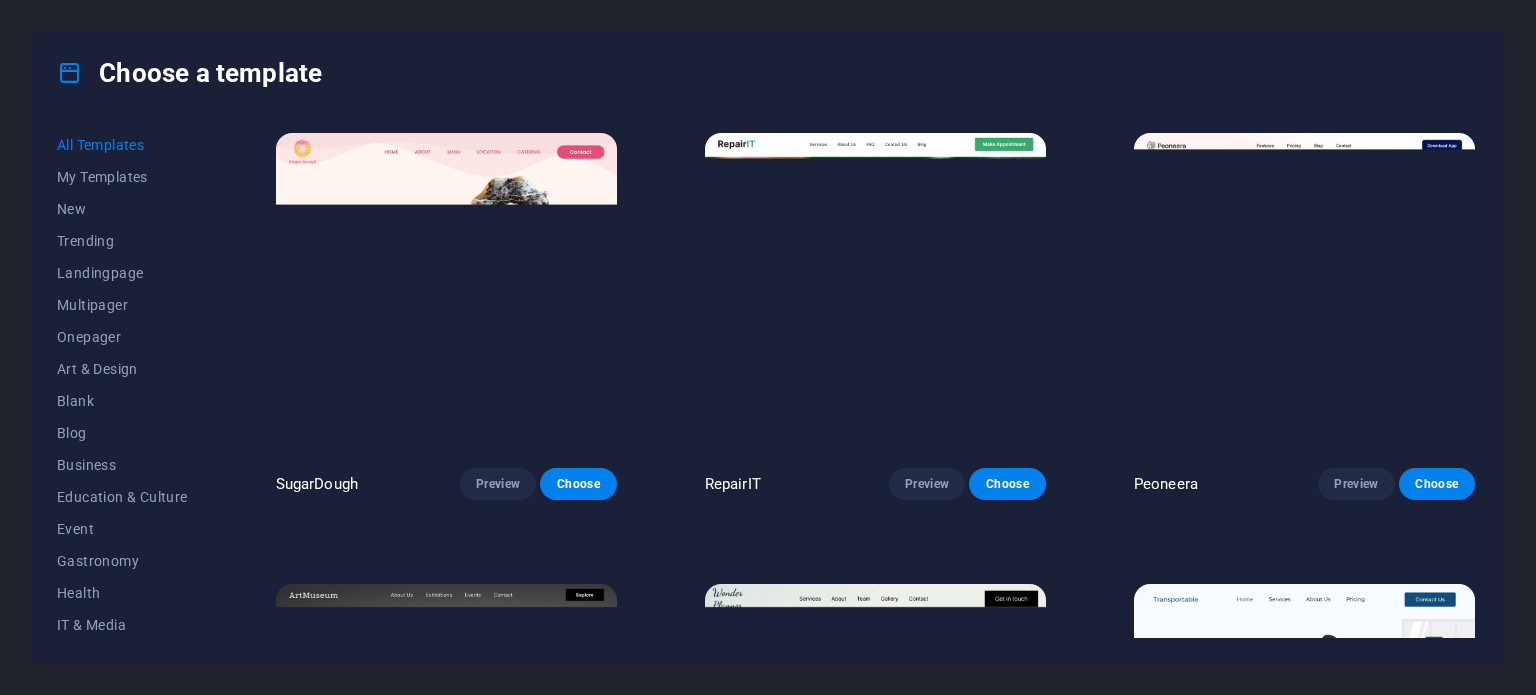 scroll, scrollTop: 0, scrollLeft: 0, axis: both 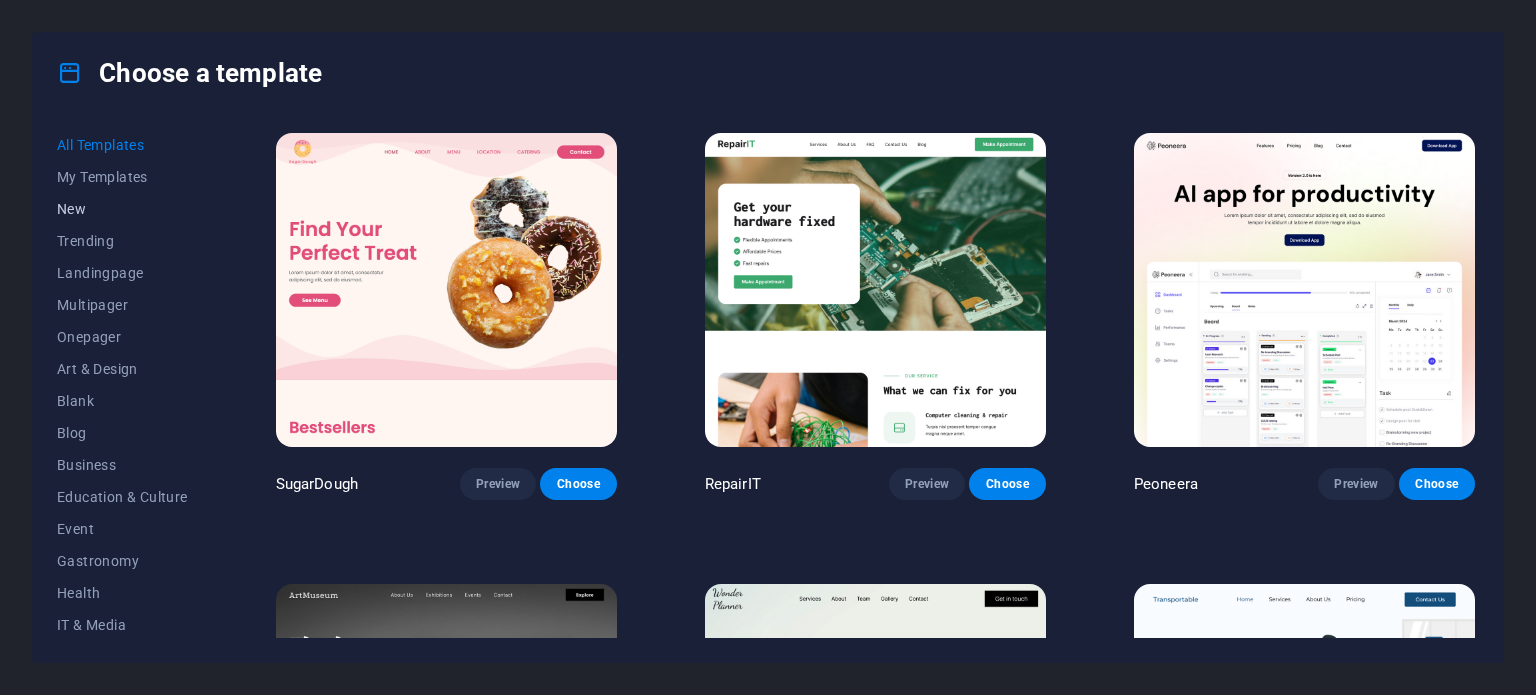 click on "New" at bounding box center [122, 209] 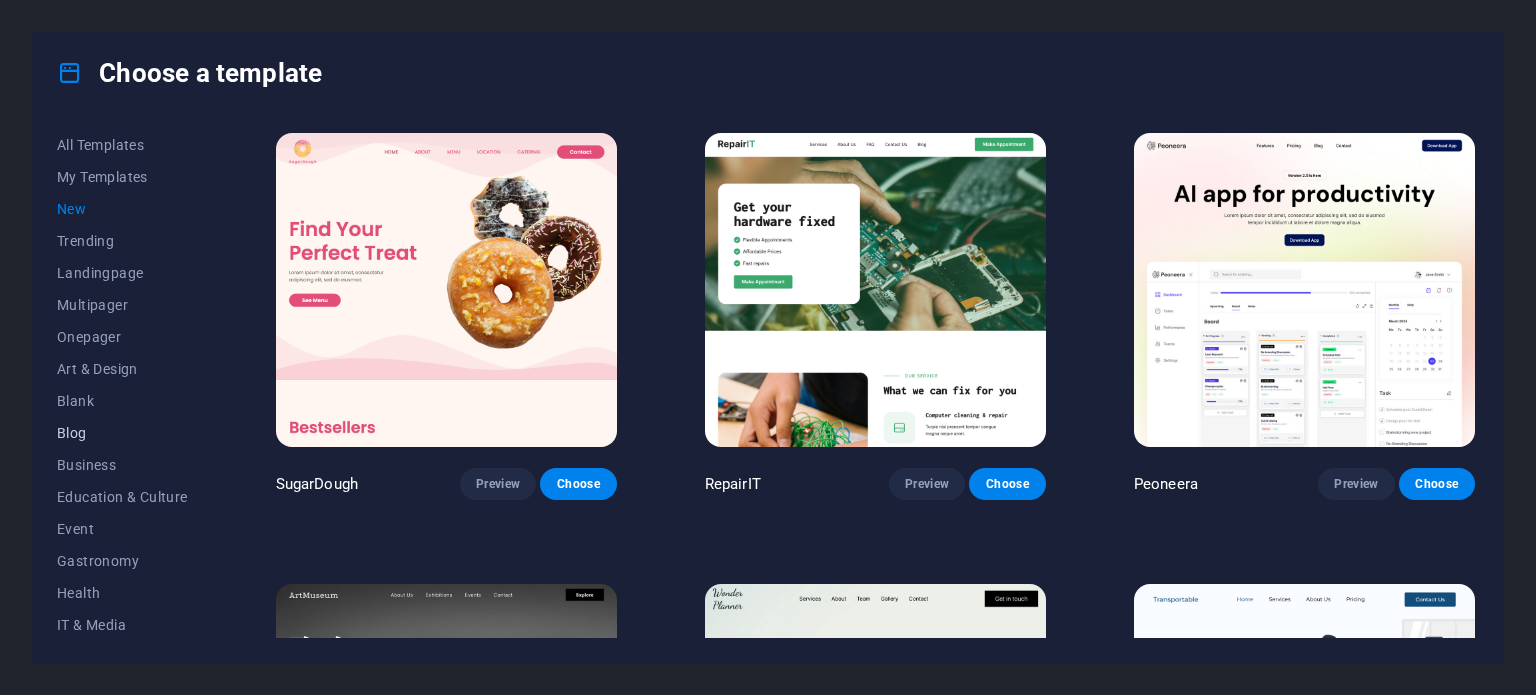 click on "Blog" at bounding box center (122, 433) 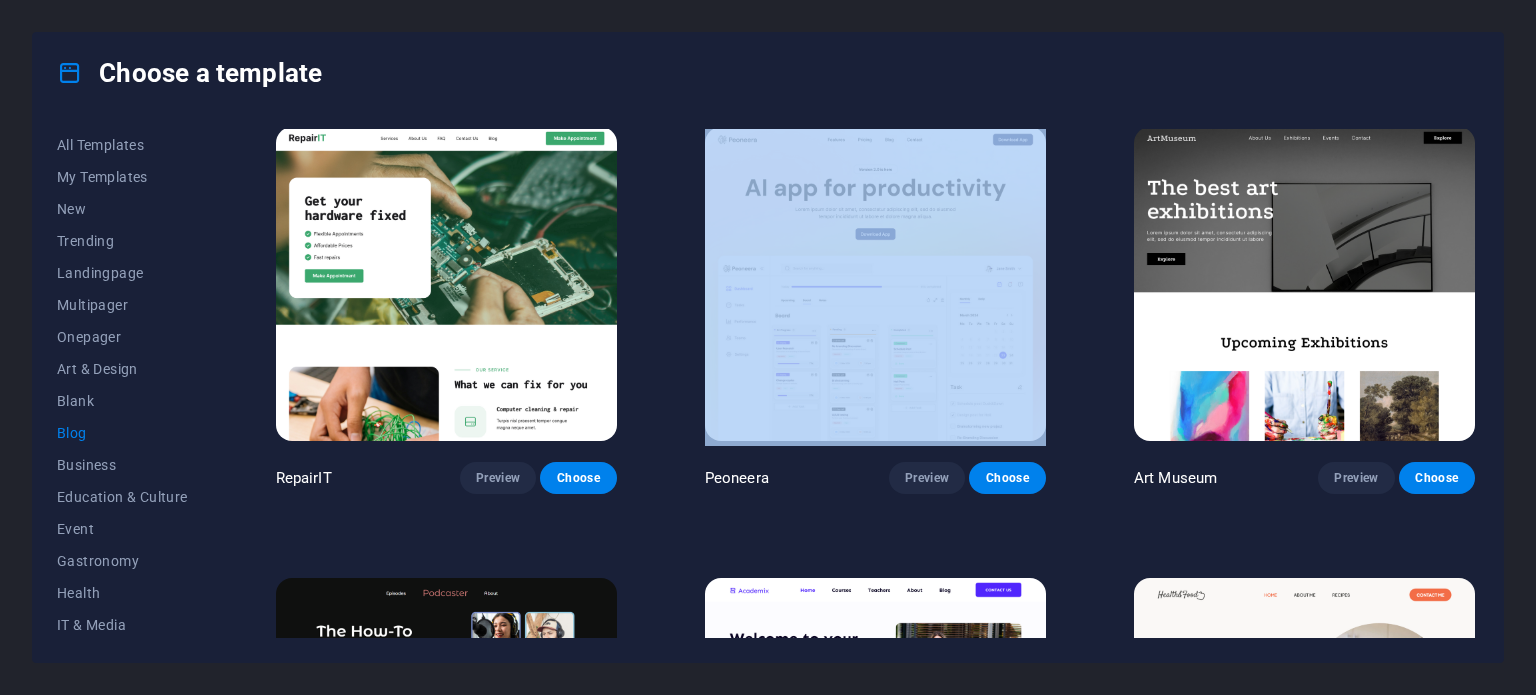 scroll, scrollTop: 0, scrollLeft: 0, axis: both 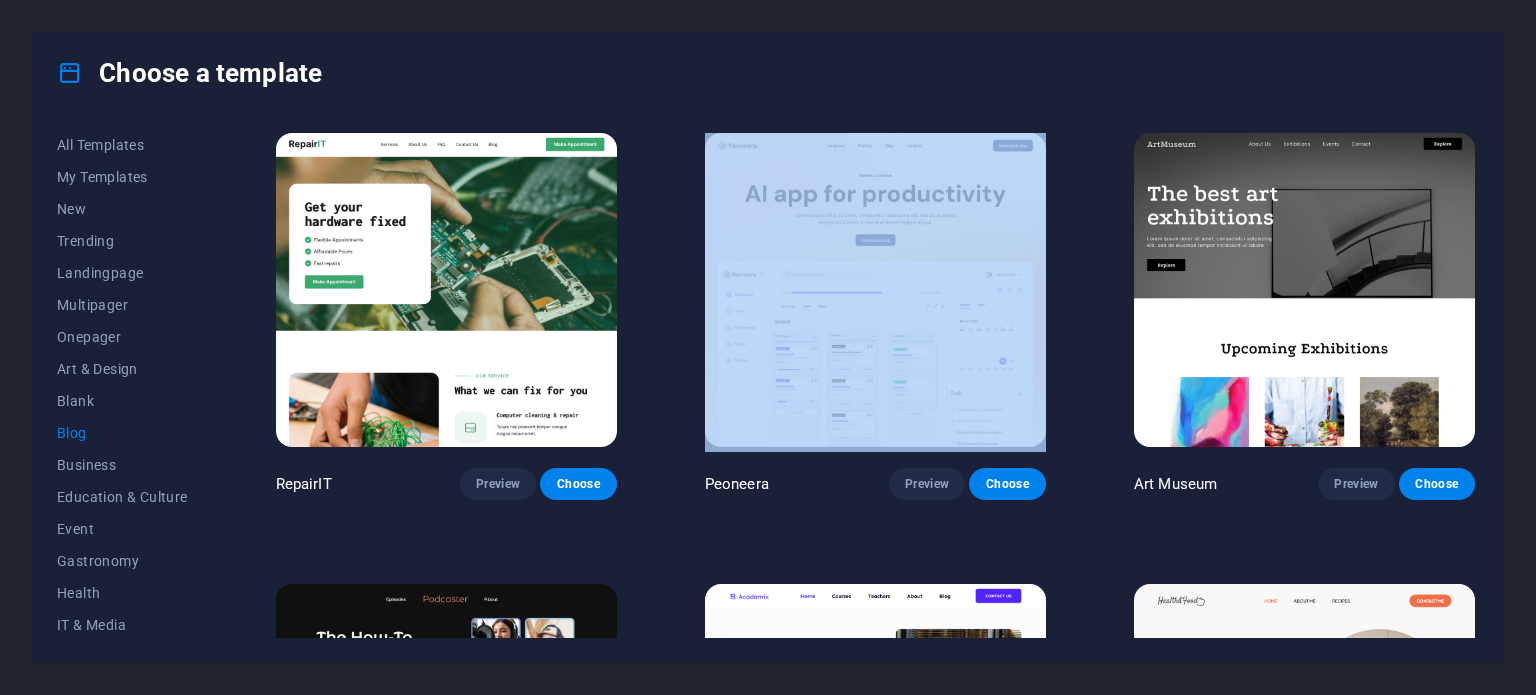 drag, startPoint x: 680, startPoint y: 520, endPoint x: 761, endPoint y: 132, distance: 396.36475 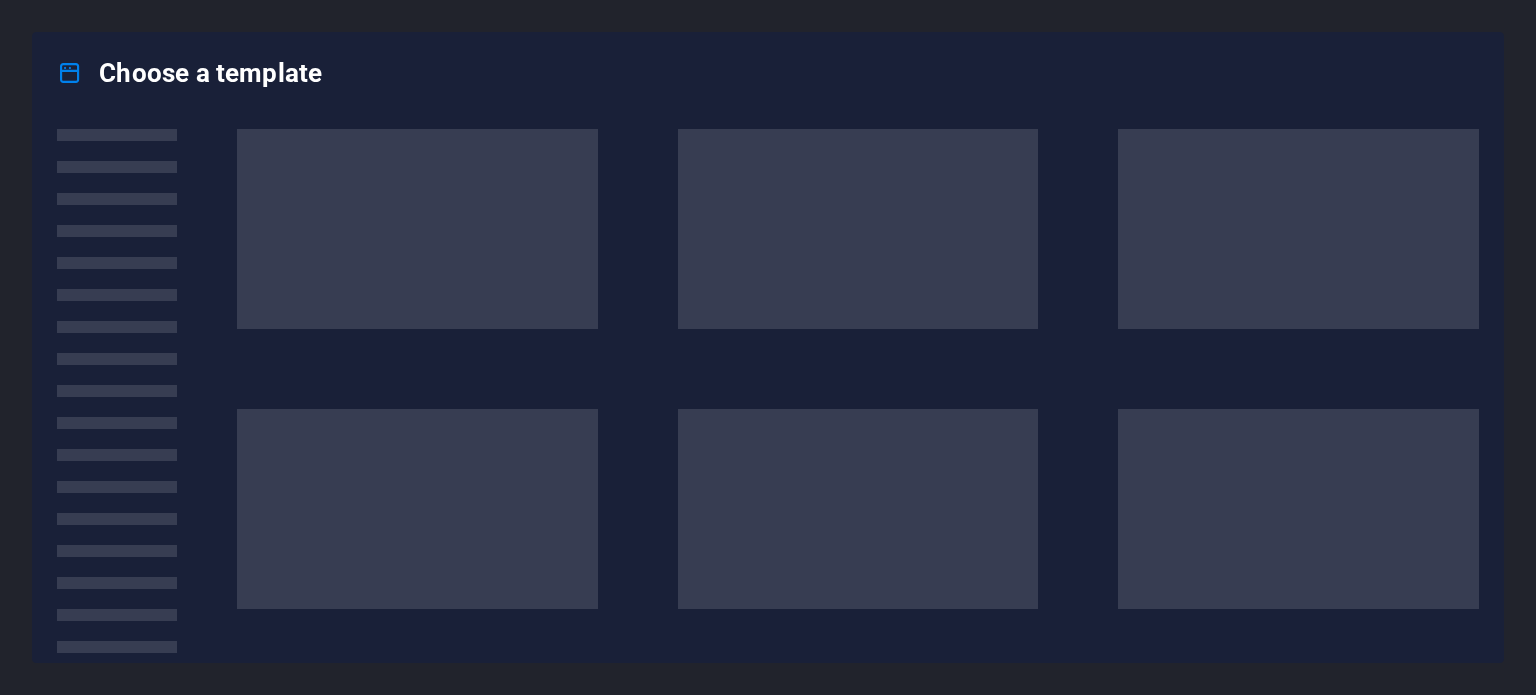 scroll, scrollTop: 0, scrollLeft: 0, axis: both 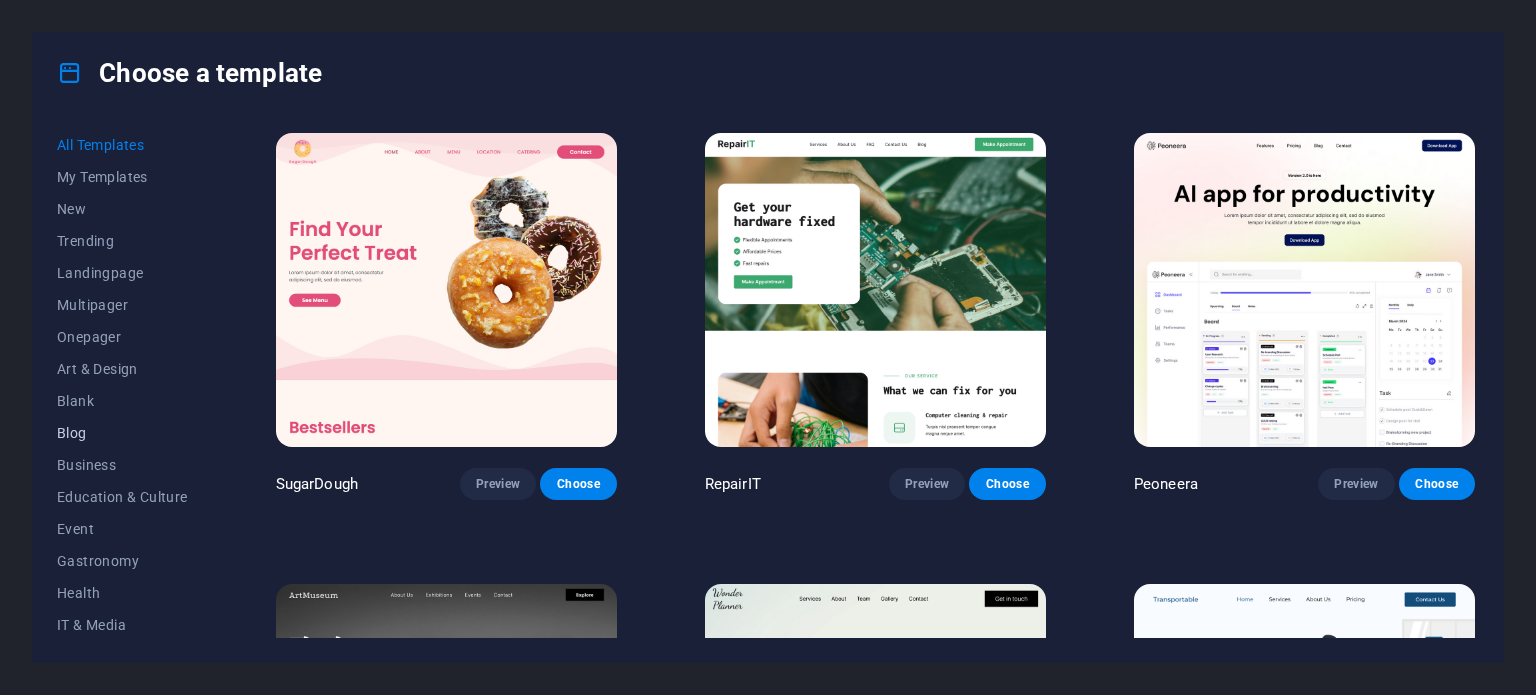 click on "Blog" at bounding box center [122, 433] 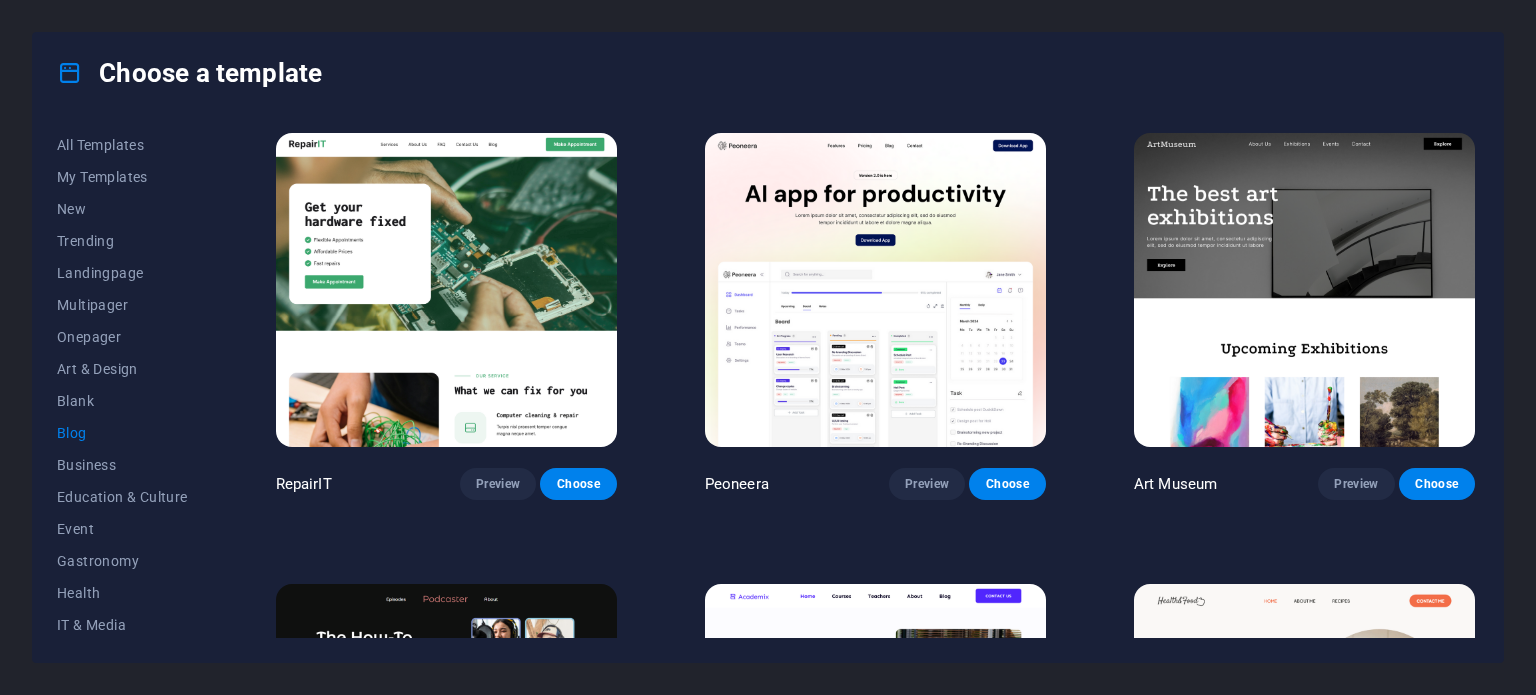 click on "RepairIT Preview Choose Peoneera Preview Choose Art Museum Preview Choose Podcaster Preview Choose Academix Preview Choose Health & Food Preview Choose UrbanNest Interiors Preview Choose SafeSpace Preview Choose Estator Preview Choose Wanderlust Preview Choose WeSpa Preview Choose CoachLife Preview Choose Blogger Preview Choose TechUp Preview Choose Nolan-Bahler Preview Choose Fashion Preview Choose Yoga Preview Choose Création Preview Choose Pesk Preview Choose Priodas Preview Choose Evergreen Preview Choose Opus Preview Choose Jane Preview Choose" at bounding box center [875, 1894] 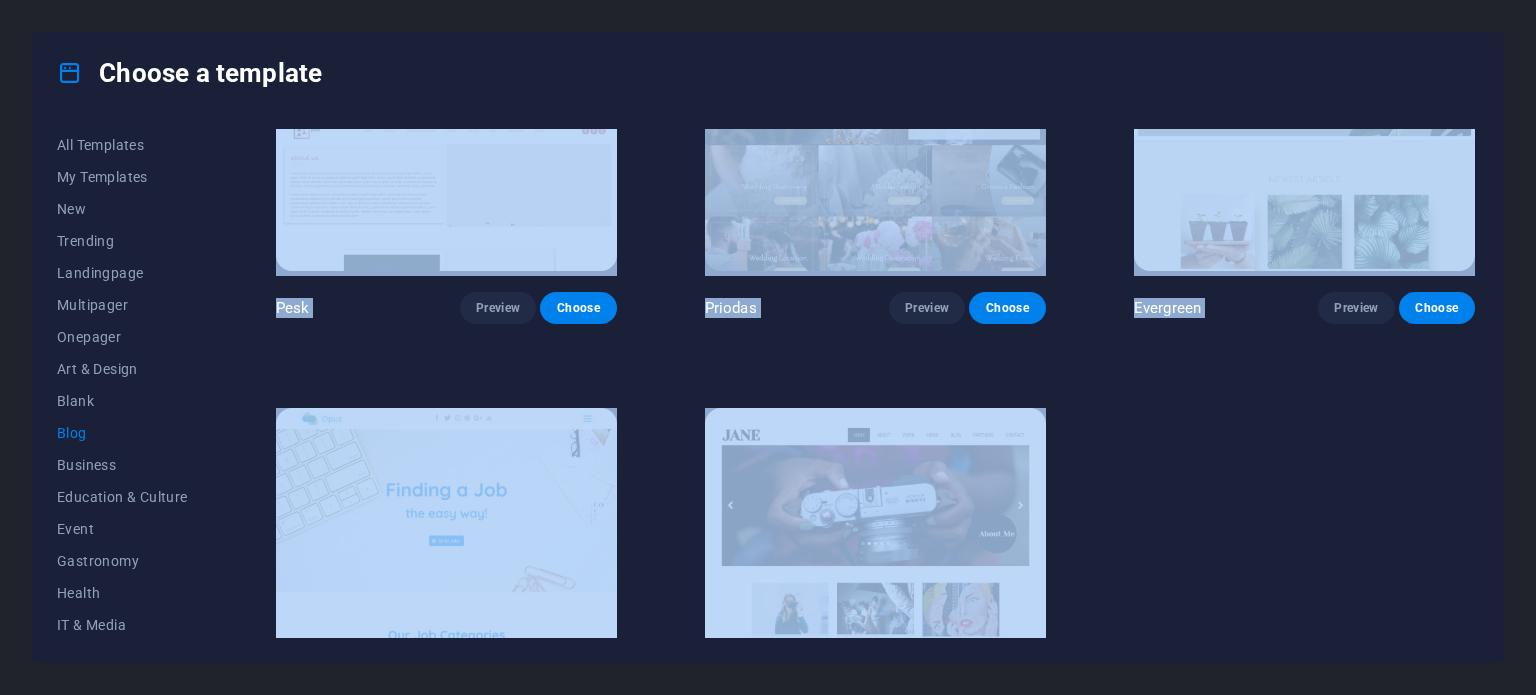 scroll, scrollTop: 2932, scrollLeft: 0, axis: vertical 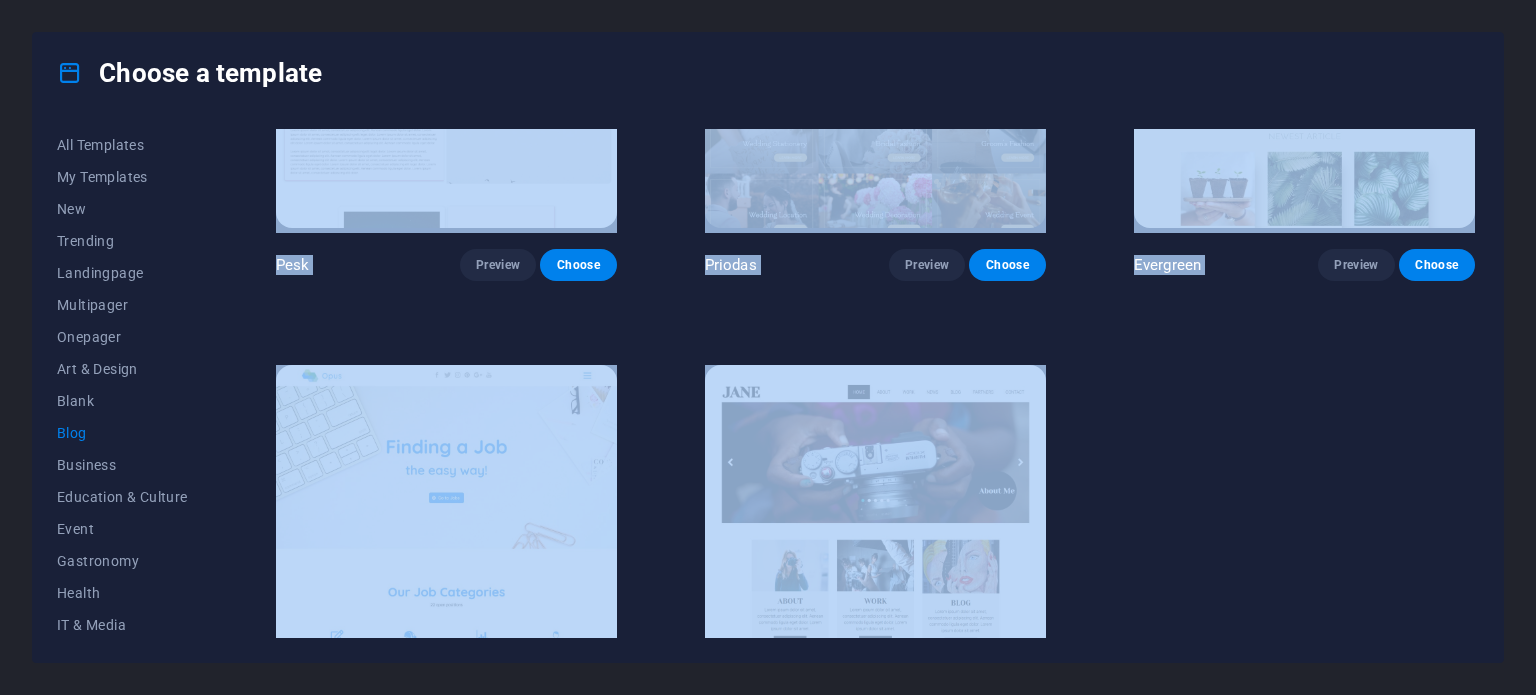 drag, startPoint x: 1084, startPoint y: 268, endPoint x: 1096, endPoint y: 629, distance: 361.1994 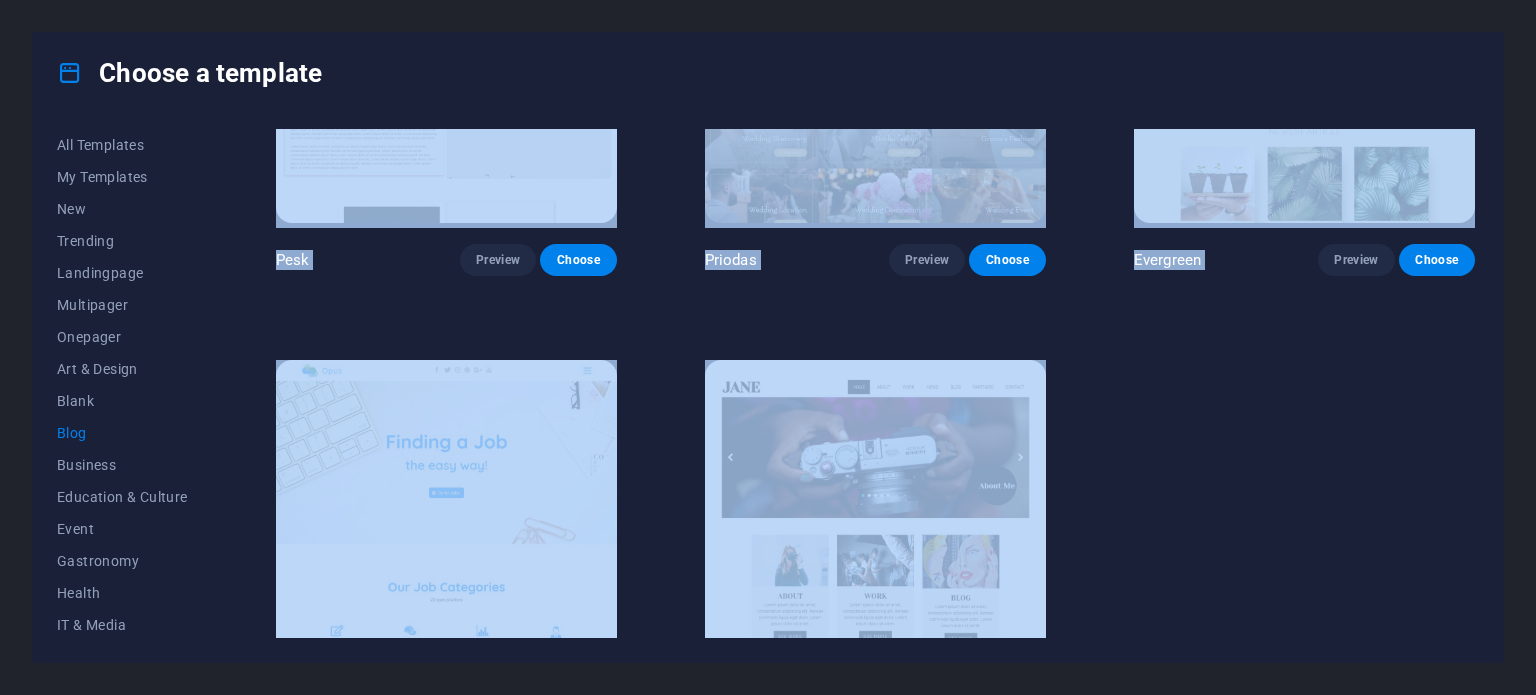 click on "RepairIT Preview Choose Peoneera Preview Choose Art Museum Preview Choose Podcaster Preview Choose Academix Preview Choose Health & Food Preview Choose UrbanNest Interiors Preview Choose SafeSpace Preview Choose Estator Preview Choose Wanderlust Preview Choose WeSpa Preview Choose CoachLife Preview Choose Blogger Preview Choose TechUp Preview Choose Nolan-Bahler Preview Choose Fashion Preview Choose Yoga Preview Choose Création Preview Choose Pesk Preview Choose Priodas Preview Choose Evergreen Preview Choose Opus Preview Choose Jane Preview Choose" at bounding box center [875, -1038] 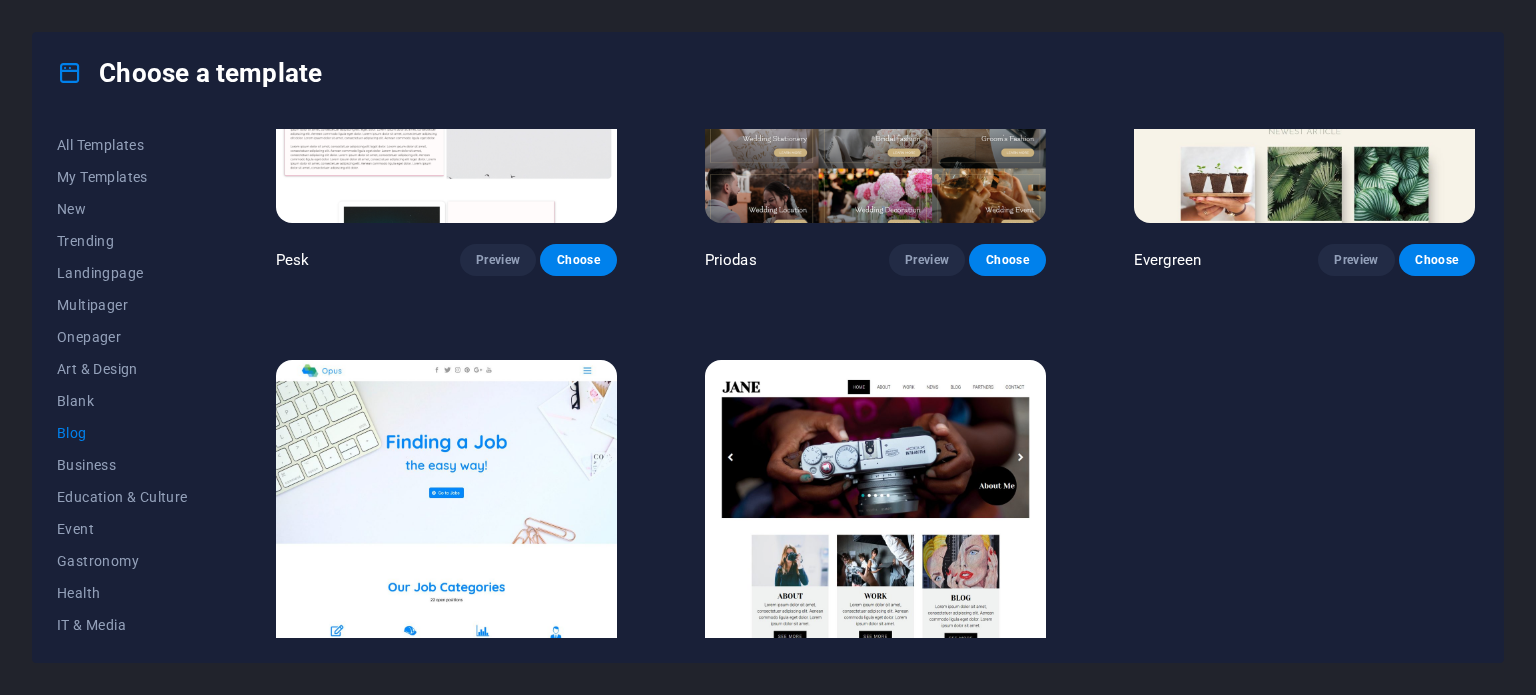 drag, startPoint x: 1125, startPoint y: 568, endPoint x: 1125, endPoint y: 441, distance: 127 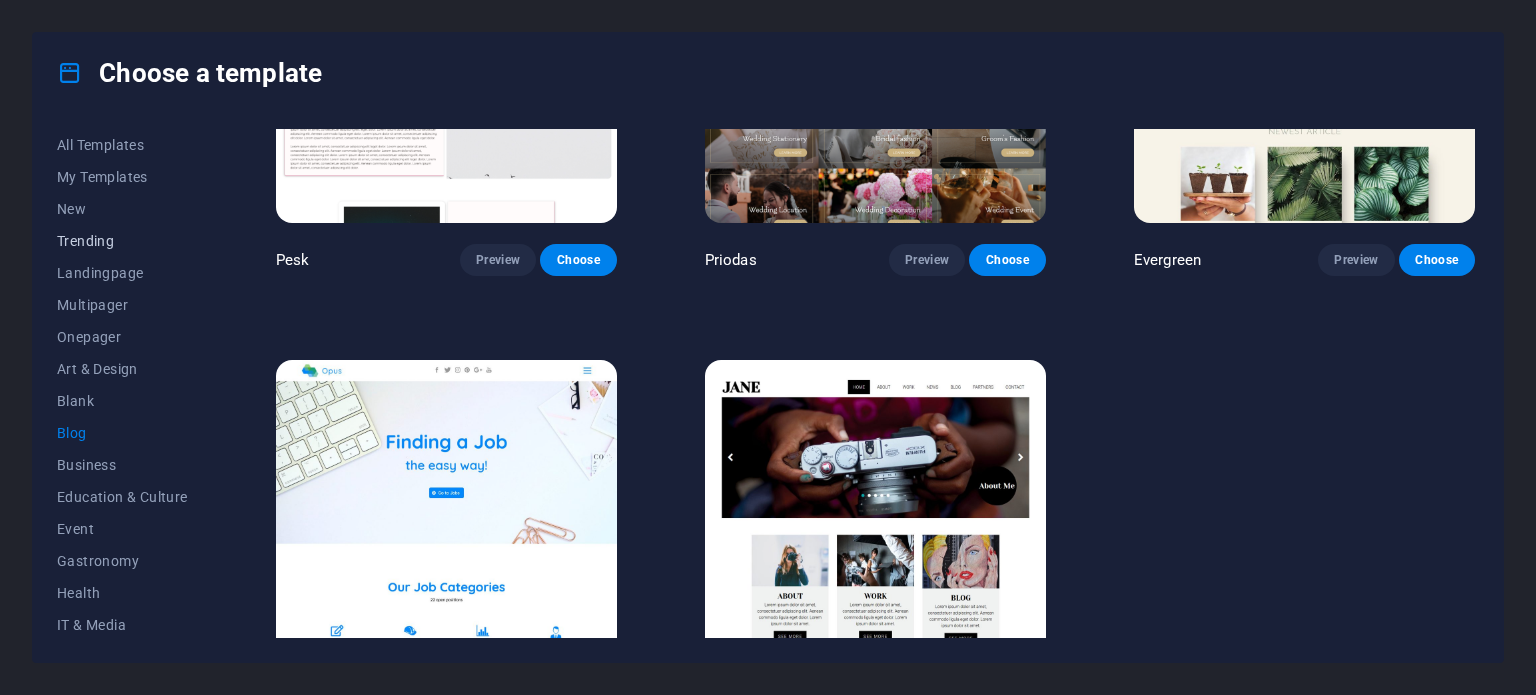 click on "Trending" at bounding box center (122, 241) 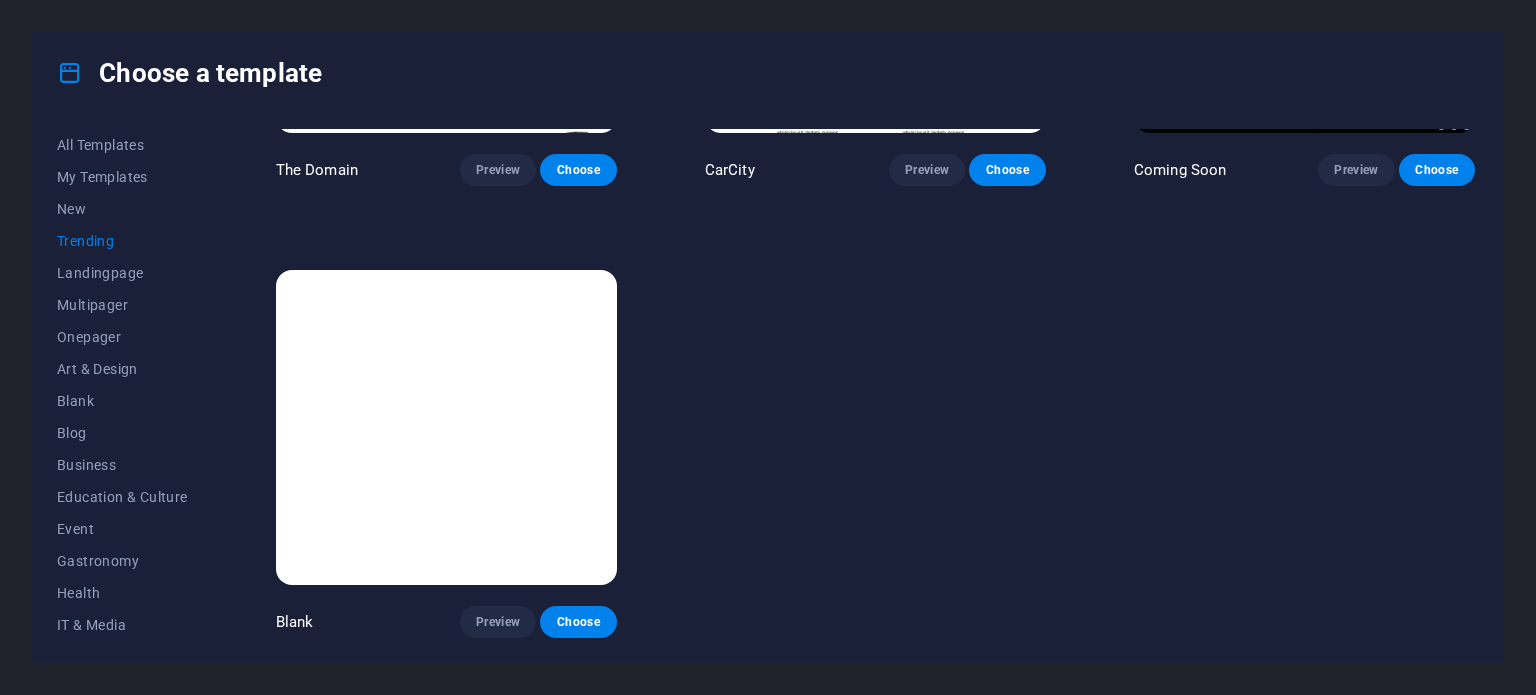 scroll, scrollTop: 2106, scrollLeft: 0, axis: vertical 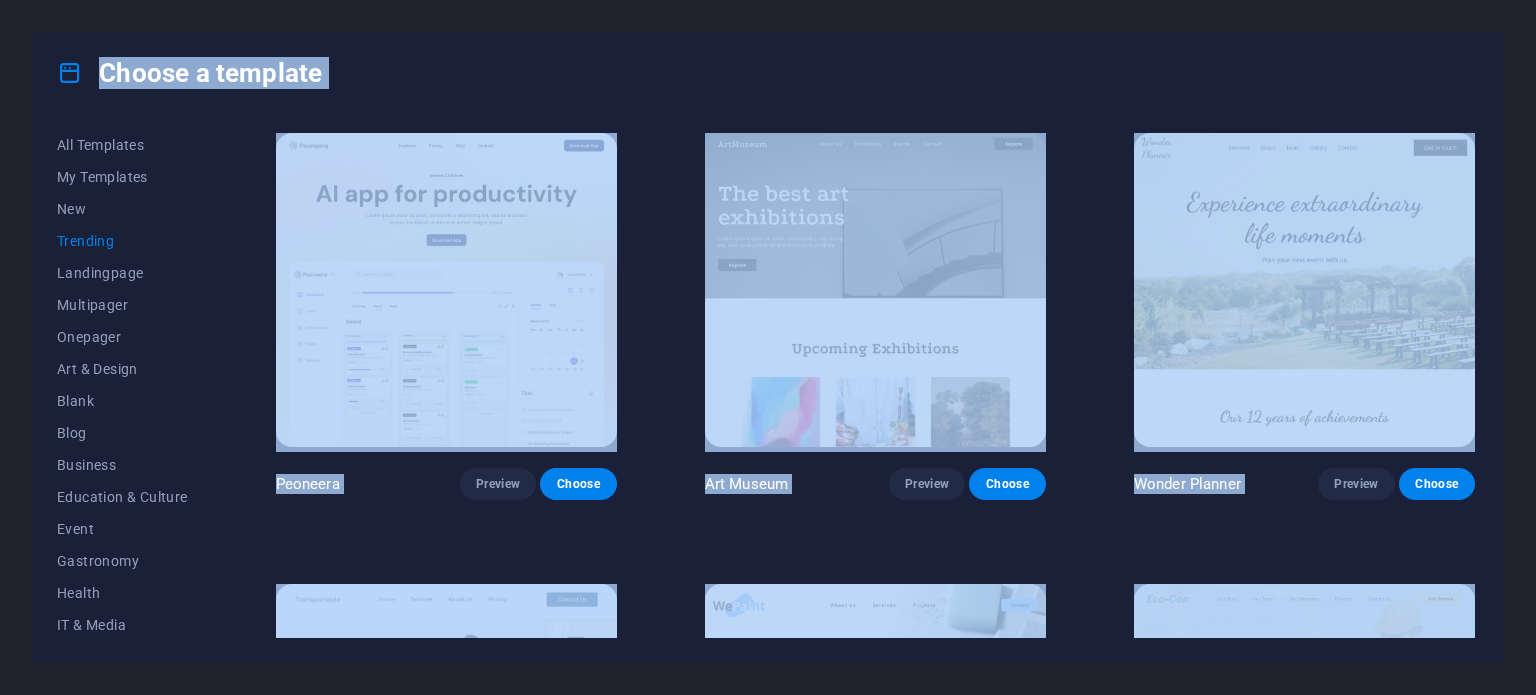 drag, startPoint x: 1014, startPoint y: 438, endPoint x: 1061, endPoint y: 7, distance: 433.55508 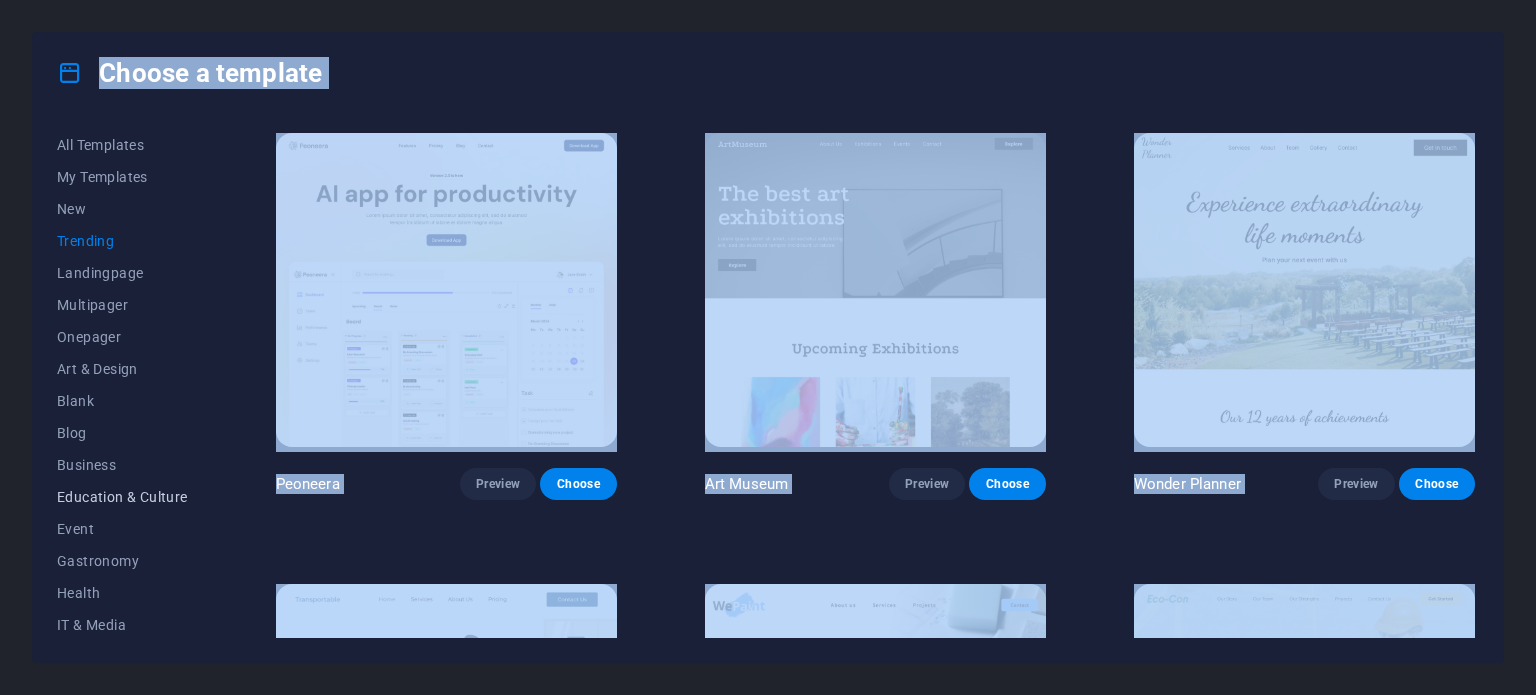 click on "Education & Culture" at bounding box center [122, 497] 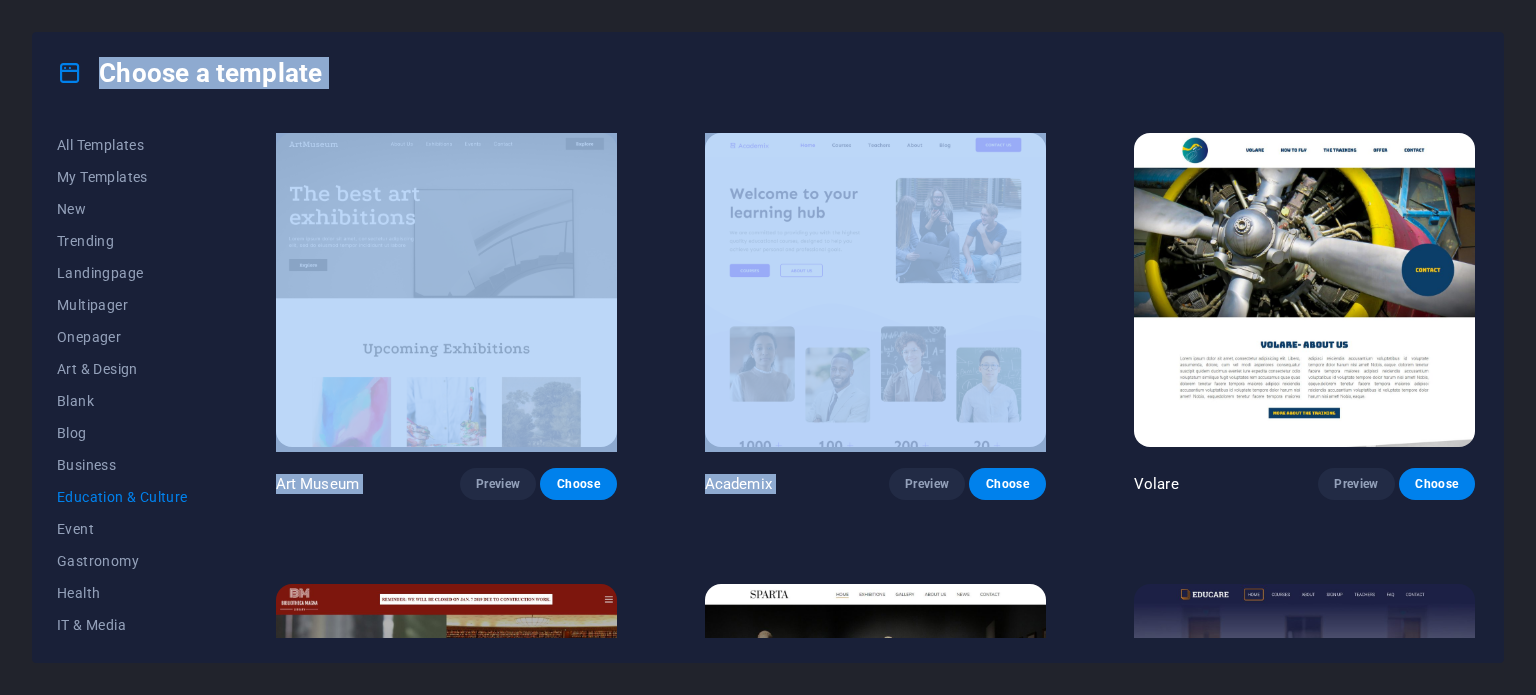 click on "Art Museum Preview Choose Academix Preview Choose Volare Preview Choose Bibliotheca Preview Choose Sparta Preview Choose Educare Preview Choose Smiile Preview Choose uDrive Preview Choose" at bounding box center (875, 766) 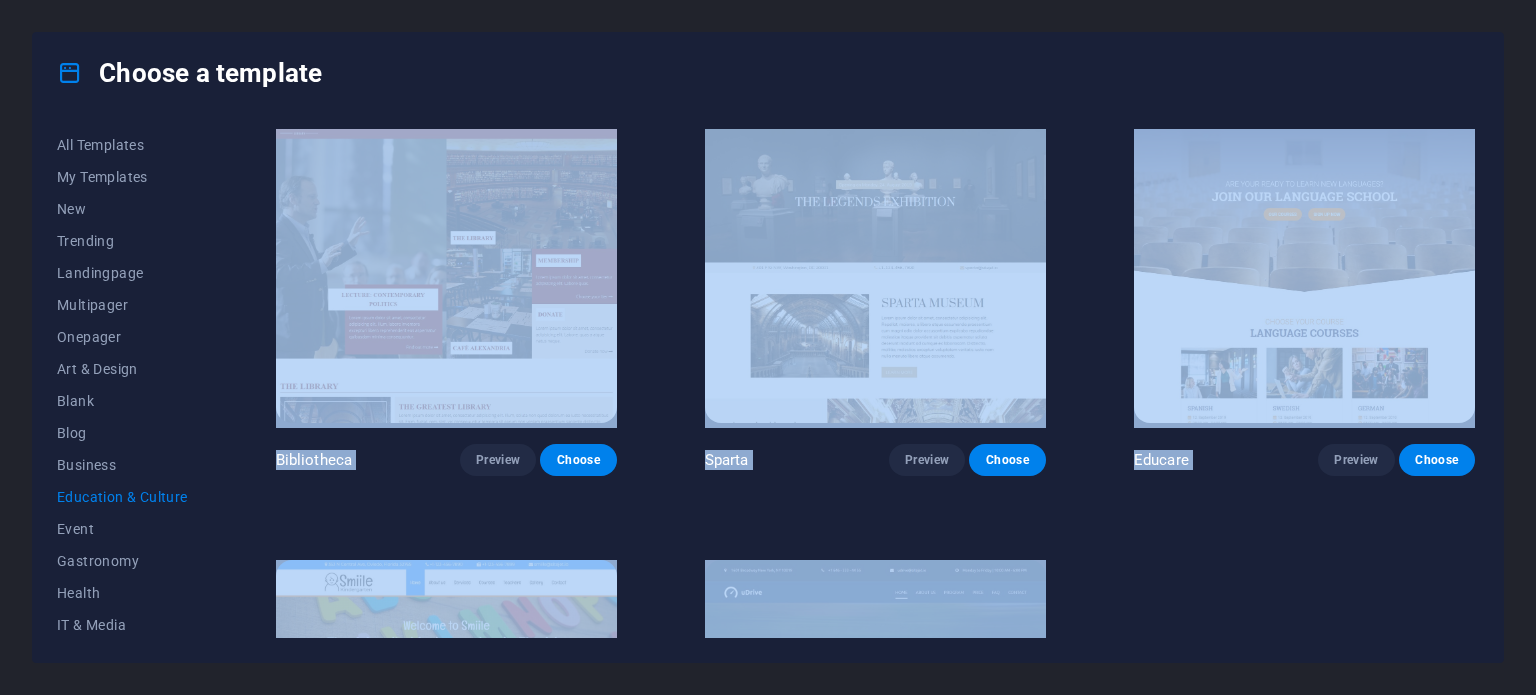 scroll, scrollTop: 508, scrollLeft: 0, axis: vertical 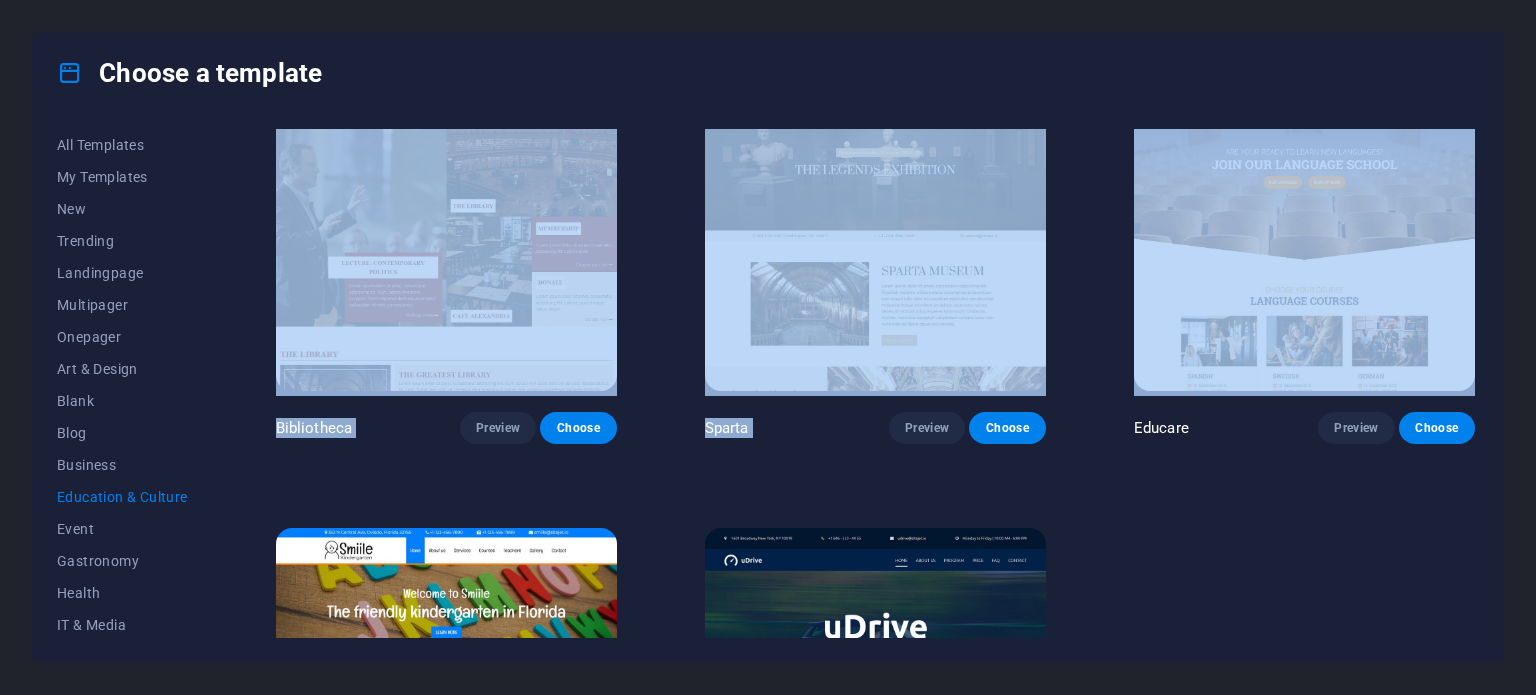 drag, startPoint x: 1084, startPoint y: 243, endPoint x: 1100, endPoint y: 423, distance: 180.70972 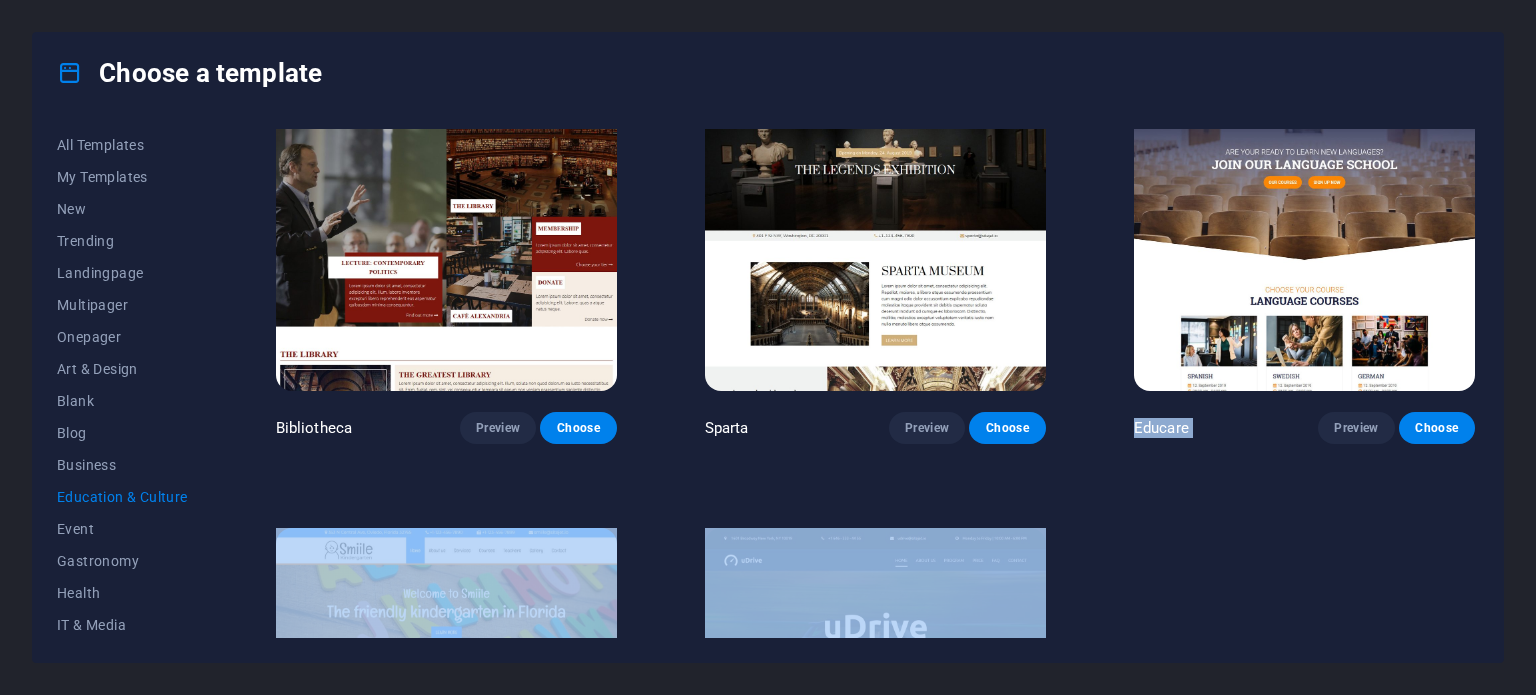 scroll, scrollTop: 758, scrollLeft: 0, axis: vertical 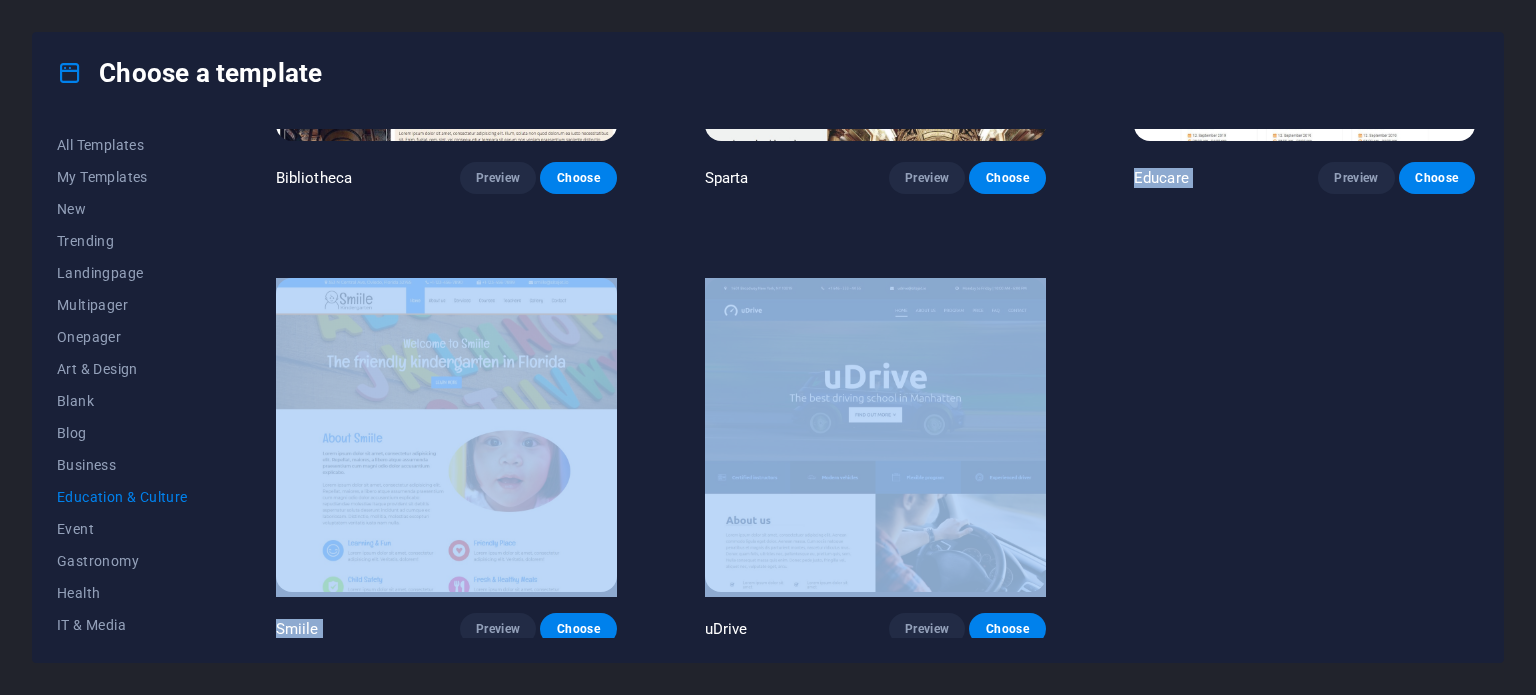 drag, startPoint x: 1116, startPoint y: 488, endPoint x: 1102, endPoint y: 343, distance: 145.6743 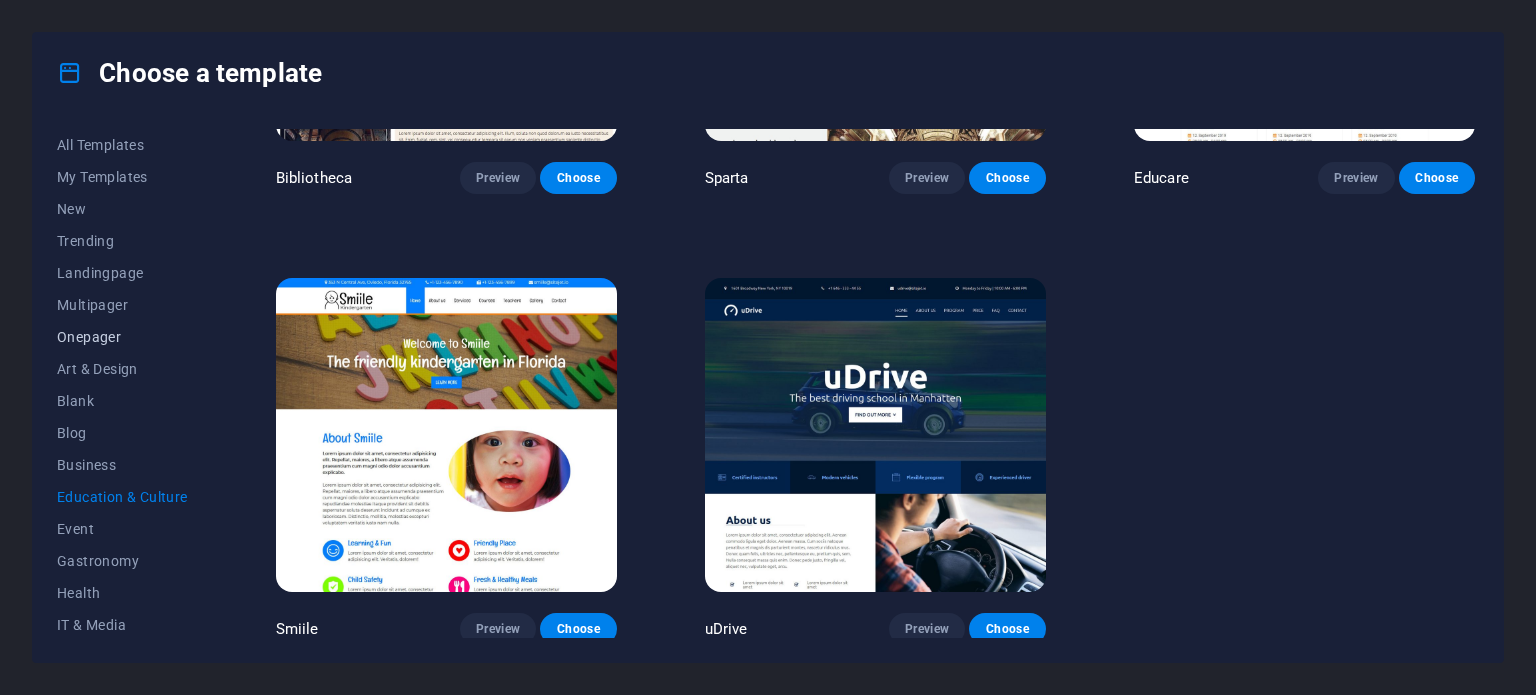 click on "Onepager" at bounding box center (122, 337) 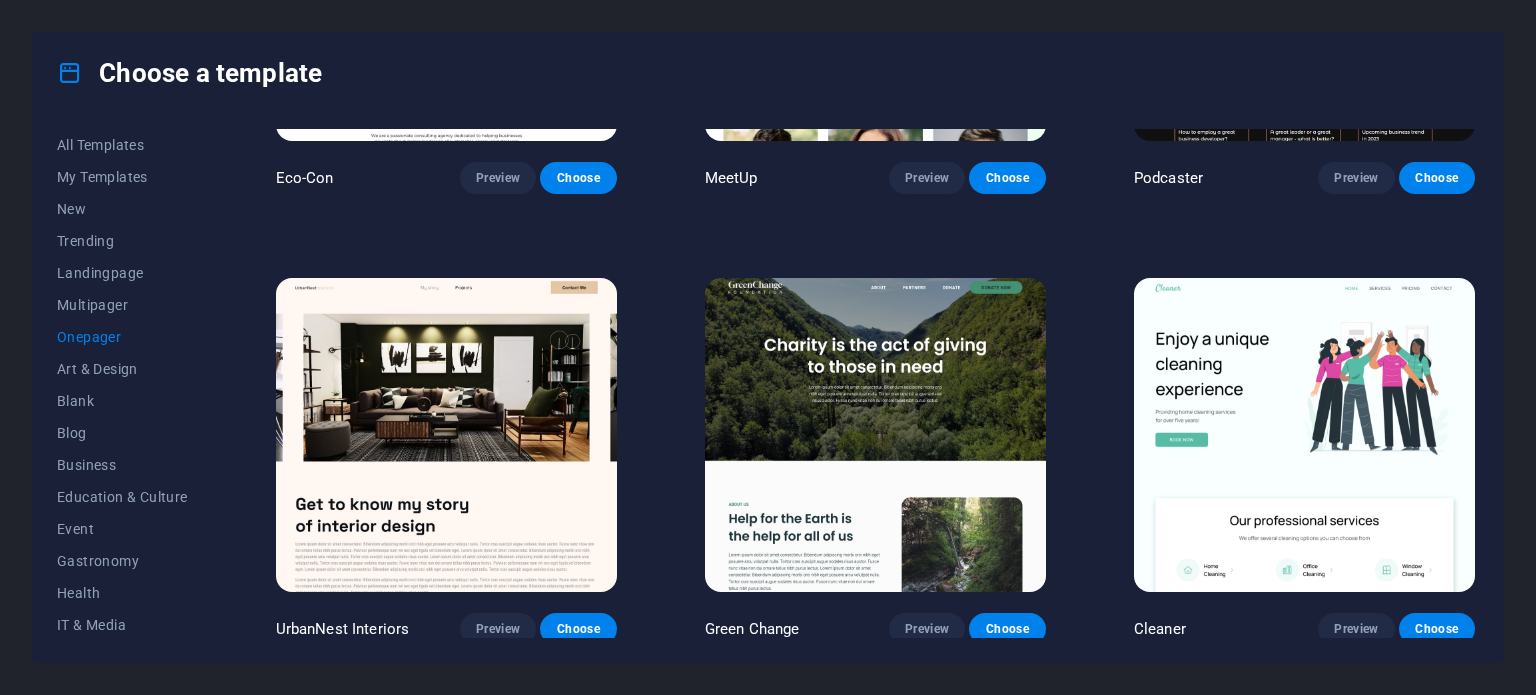 scroll, scrollTop: 5701, scrollLeft: 0, axis: vertical 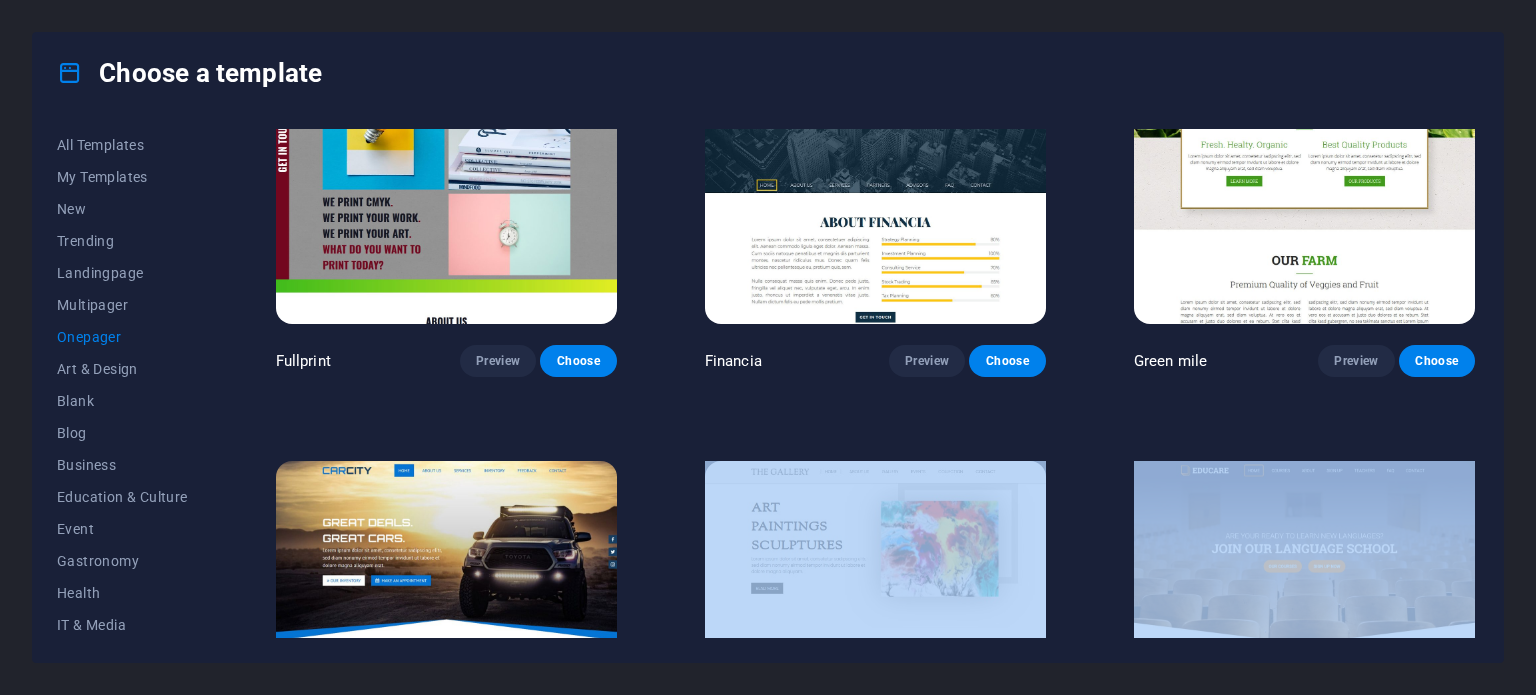 drag, startPoint x: 1089, startPoint y: 447, endPoint x: 1084, endPoint y: 627, distance: 180.06943 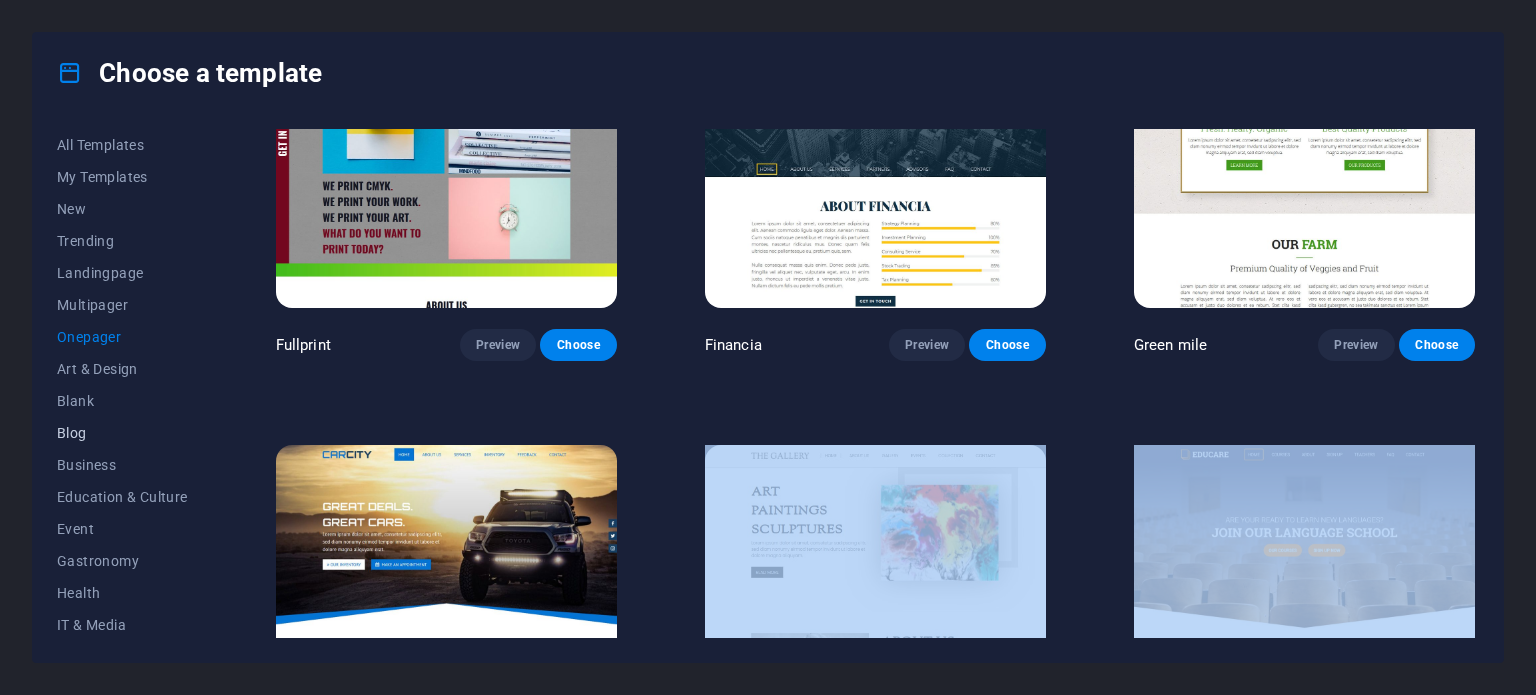 click on "Blog" at bounding box center (122, 433) 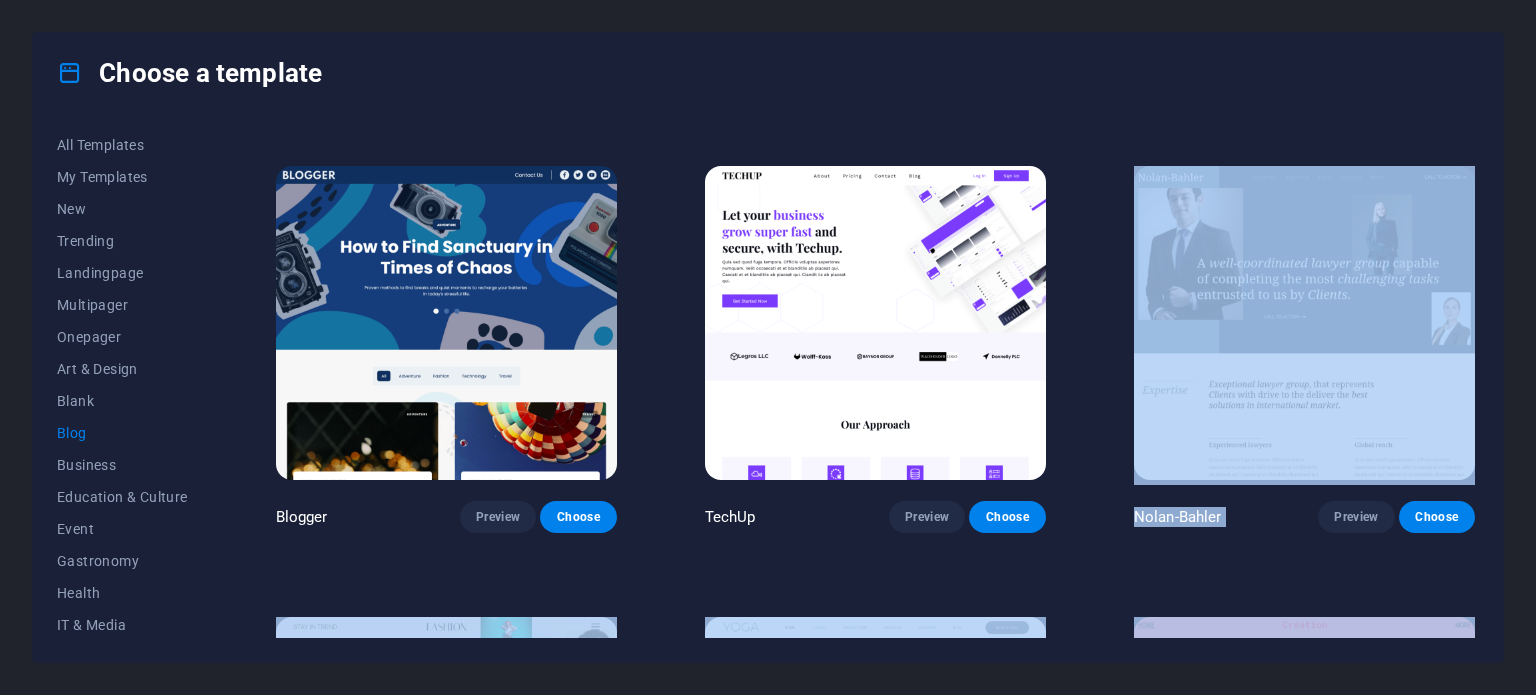 scroll, scrollTop: 1744, scrollLeft: 0, axis: vertical 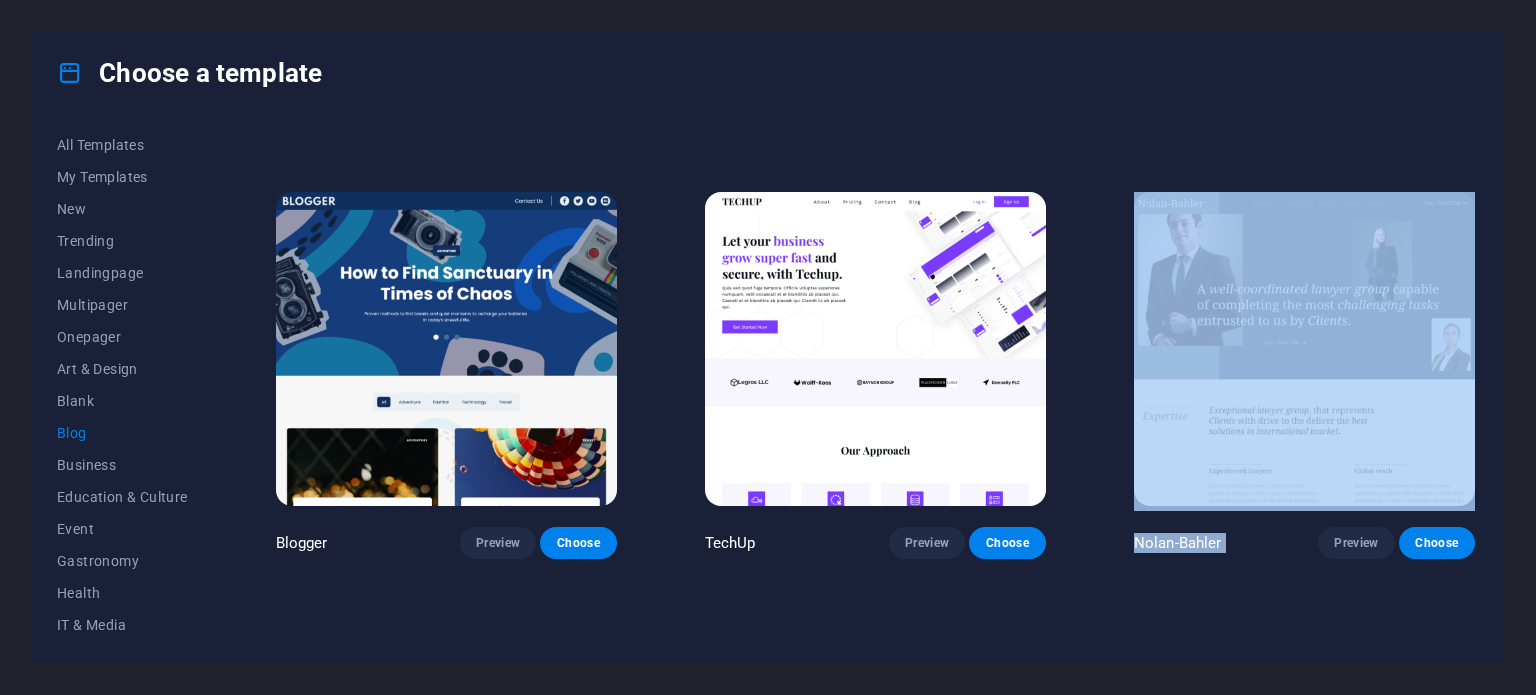 drag, startPoint x: 1165, startPoint y: 495, endPoint x: 1104, endPoint y: 139, distance: 361.18832 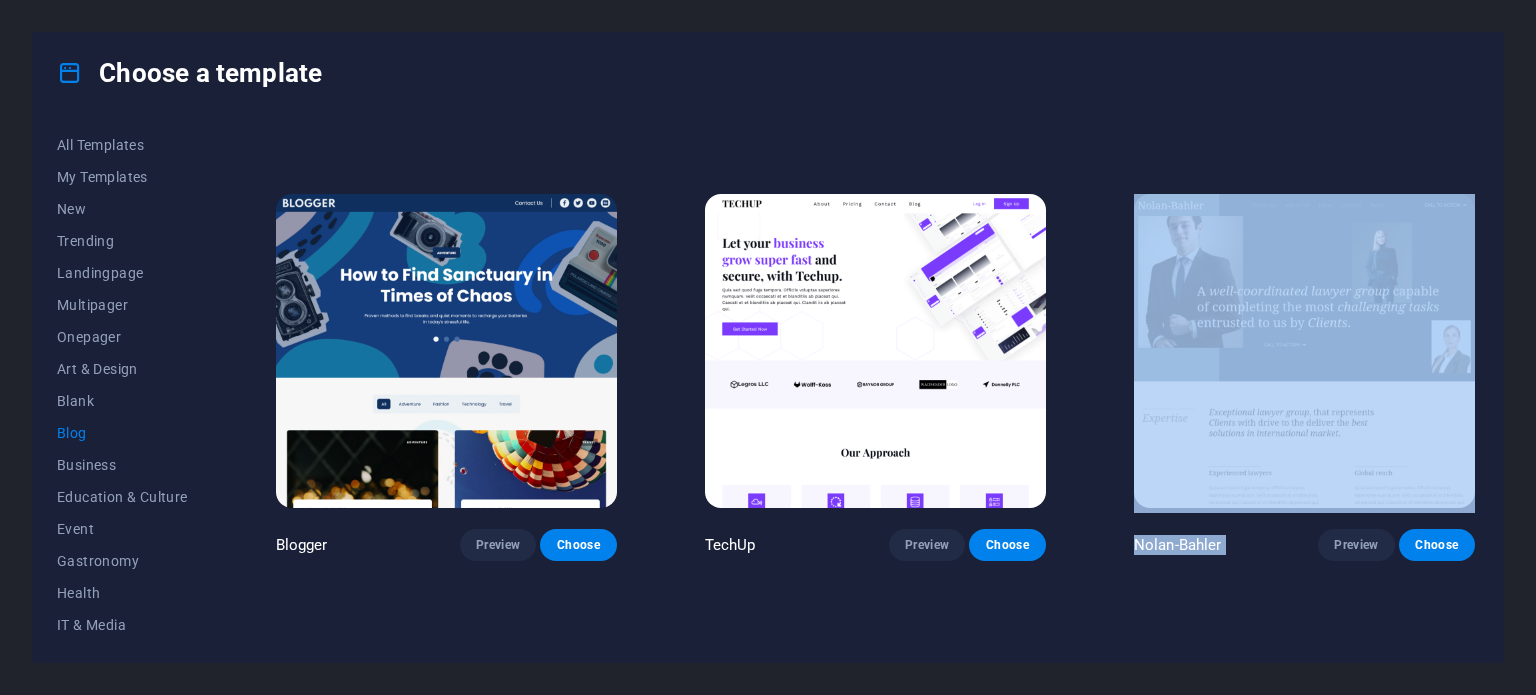 click on "RepairIT Preview Choose Peoneera Preview Choose Art Museum Preview Choose Podcaster Preview Choose Academix Preview Choose Health & Food Preview Choose UrbanNest Interiors Preview Choose SafeSpace Preview Choose Estator Preview Choose Wanderlust Preview Choose WeSpa Preview Choose CoachLife Preview Choose Blogger Preview Choose TechUp Preview Choose Nolan-Bahler Preview Choose Fashion Preview Choose Yoga Preview Choose Création Preview Choose Pesk Preview Choose Priodas Preview Choose Evergreen Preview Choose Opus Preview Choose Jane Preview Choose" at bounding box center (875, 150) 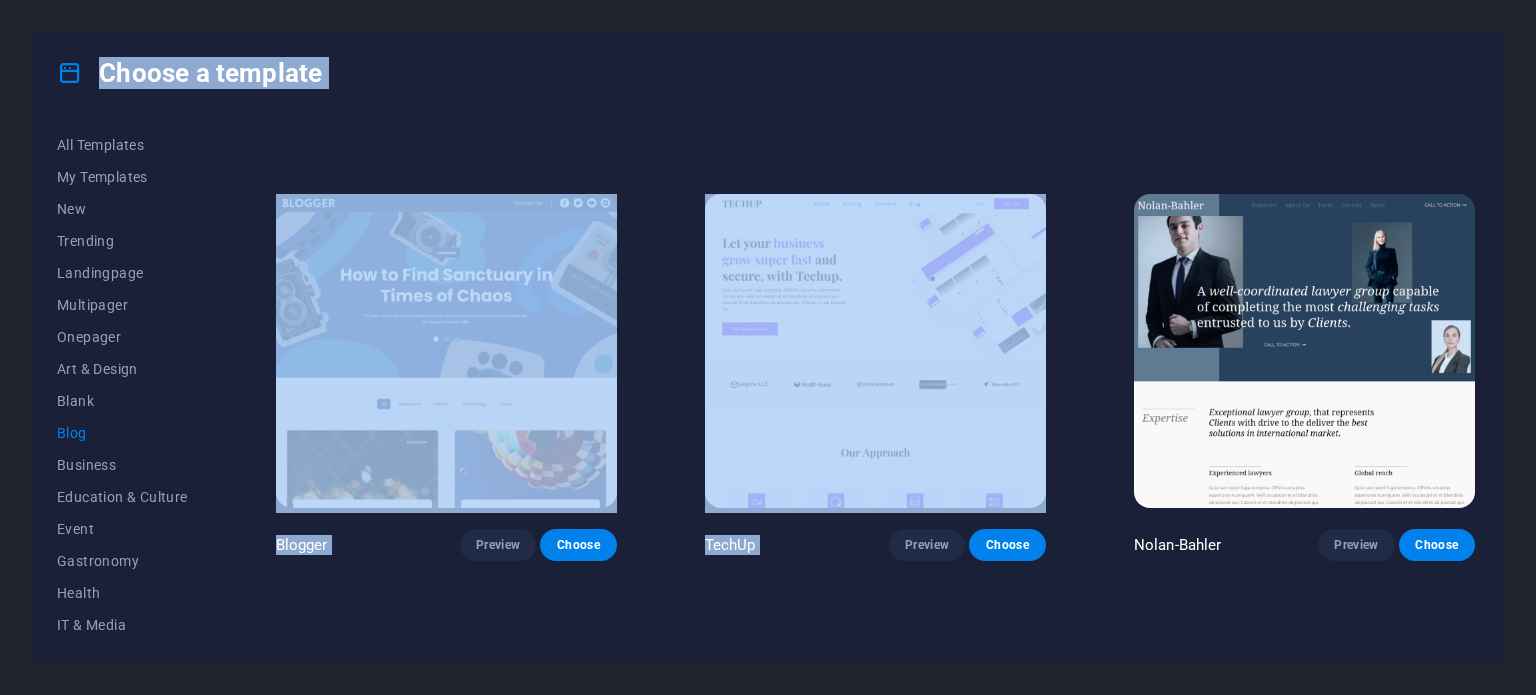 drag, startPoint x: 1103, startPoint y: 199, endPoint x: 1117, endPoint y: 23, distance: 176.55594 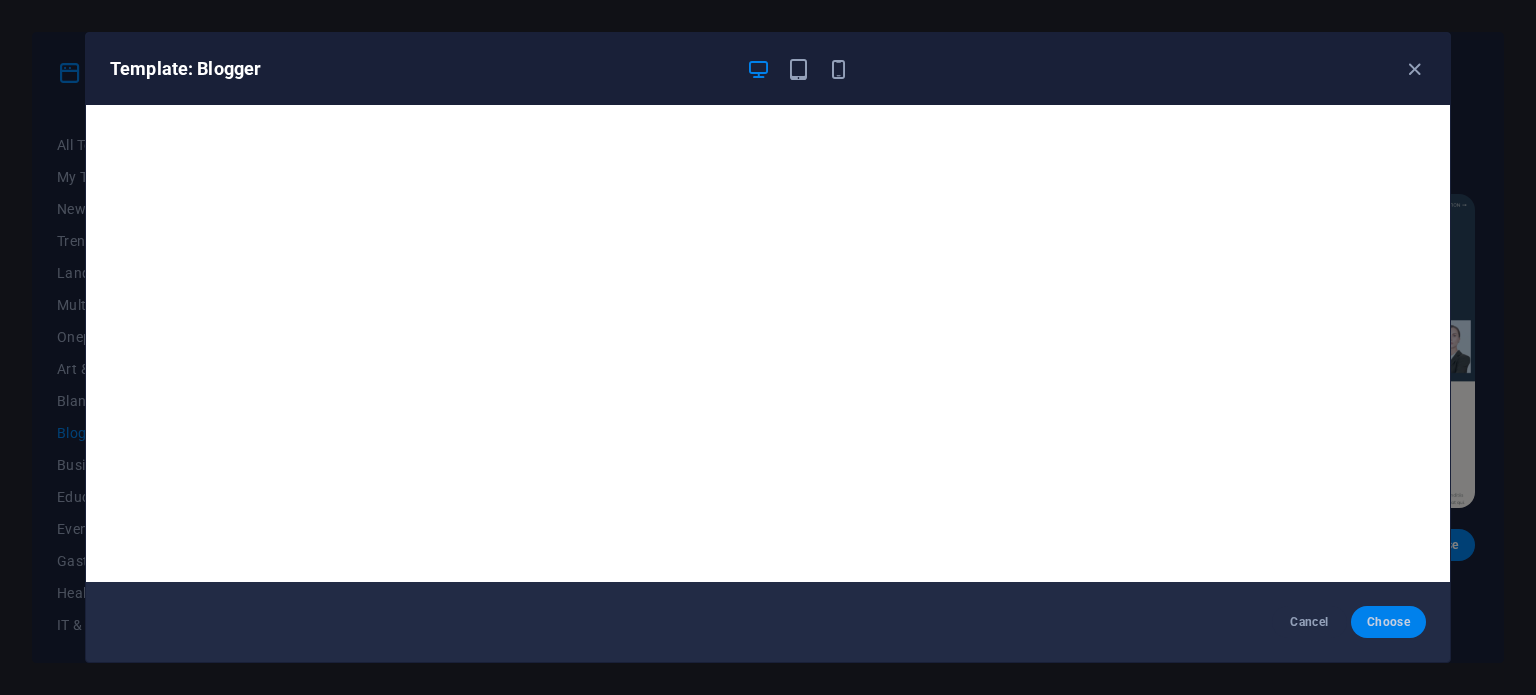 click on "Choose" at bounding box center (1388, 622) 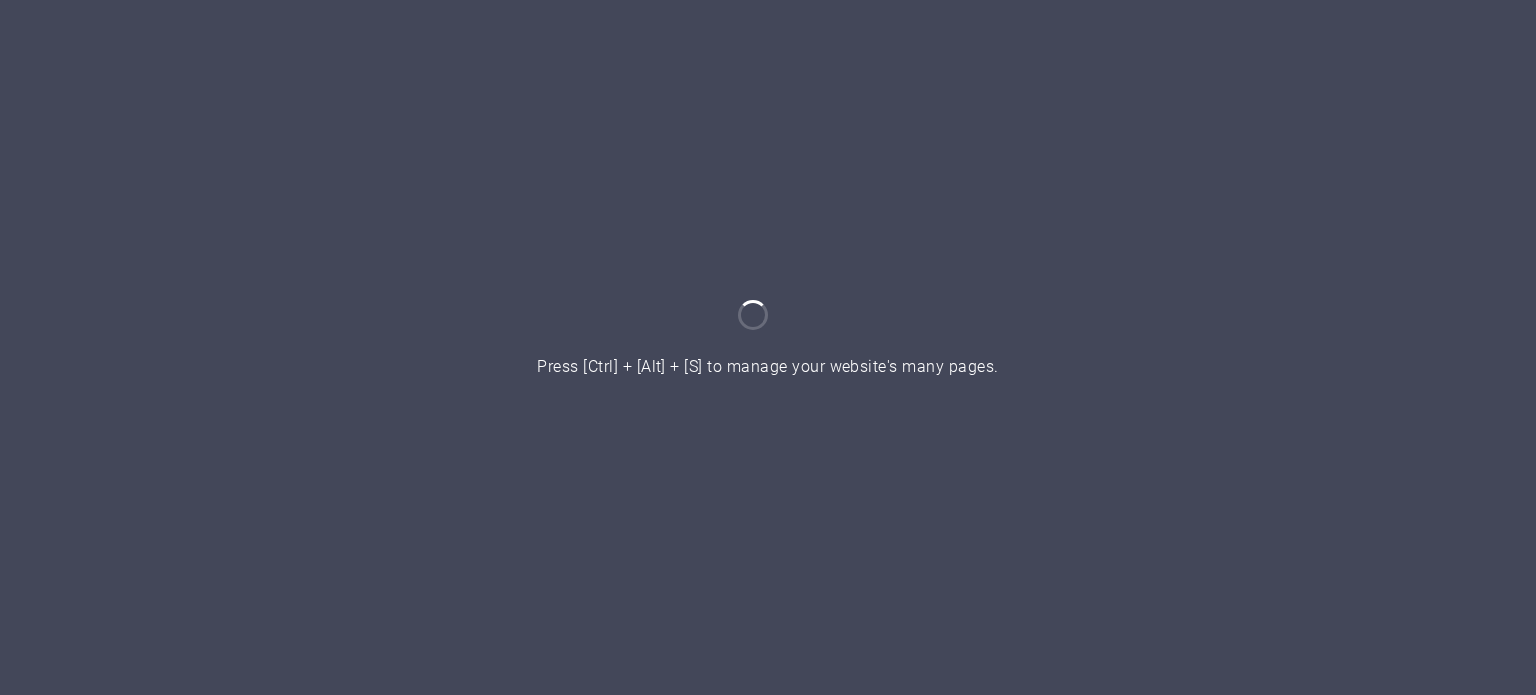 scroll, scrollTop: 0, scrollLeft: 0, axis: both 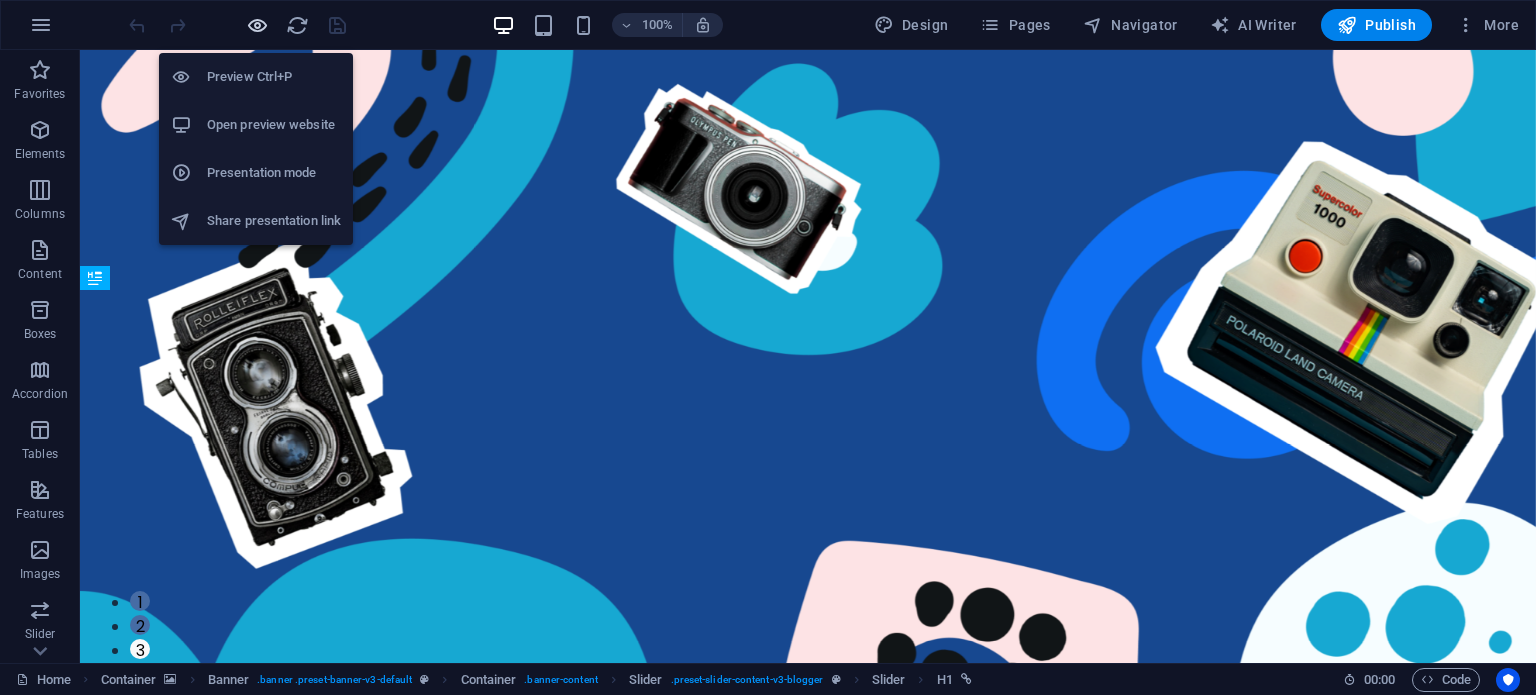 click at bounding box center (257, 25) 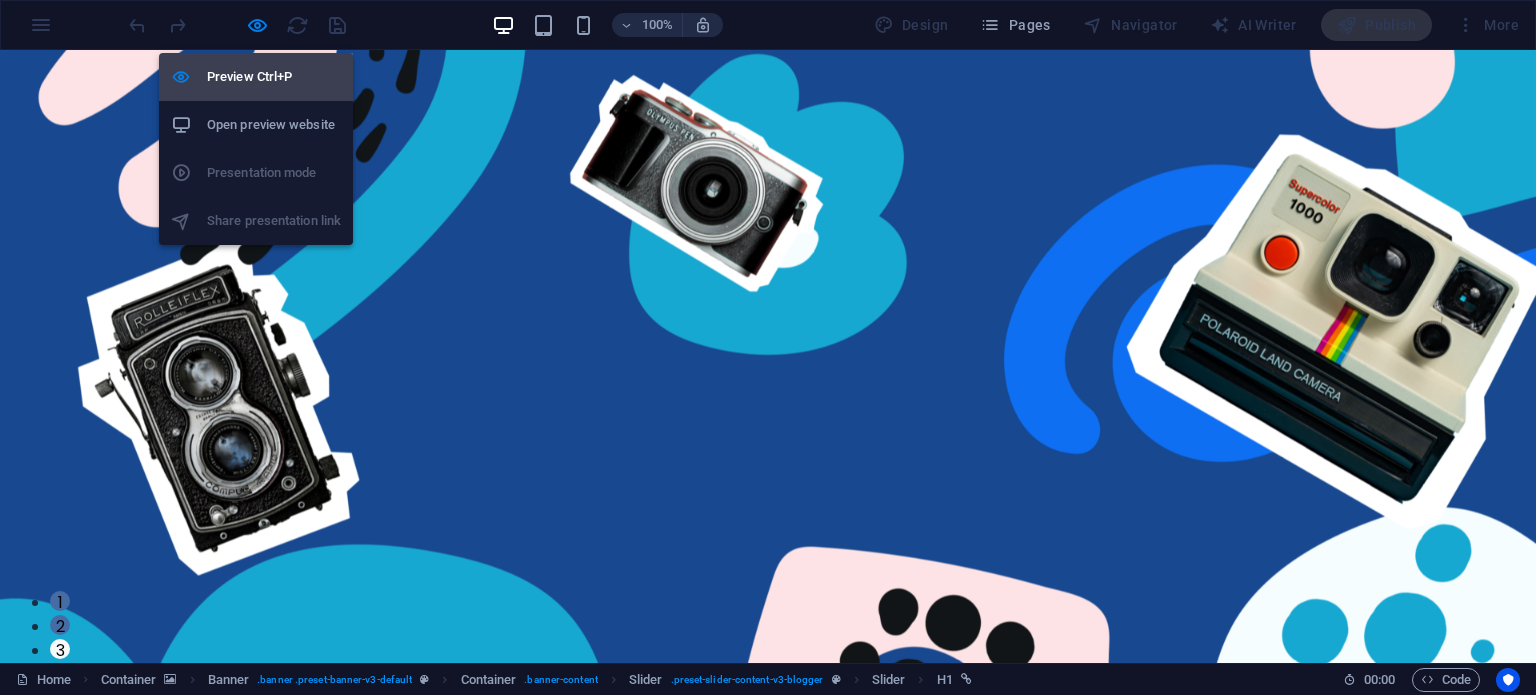 click on "Preview Ctrl+P" at bounding box center (274, 77) 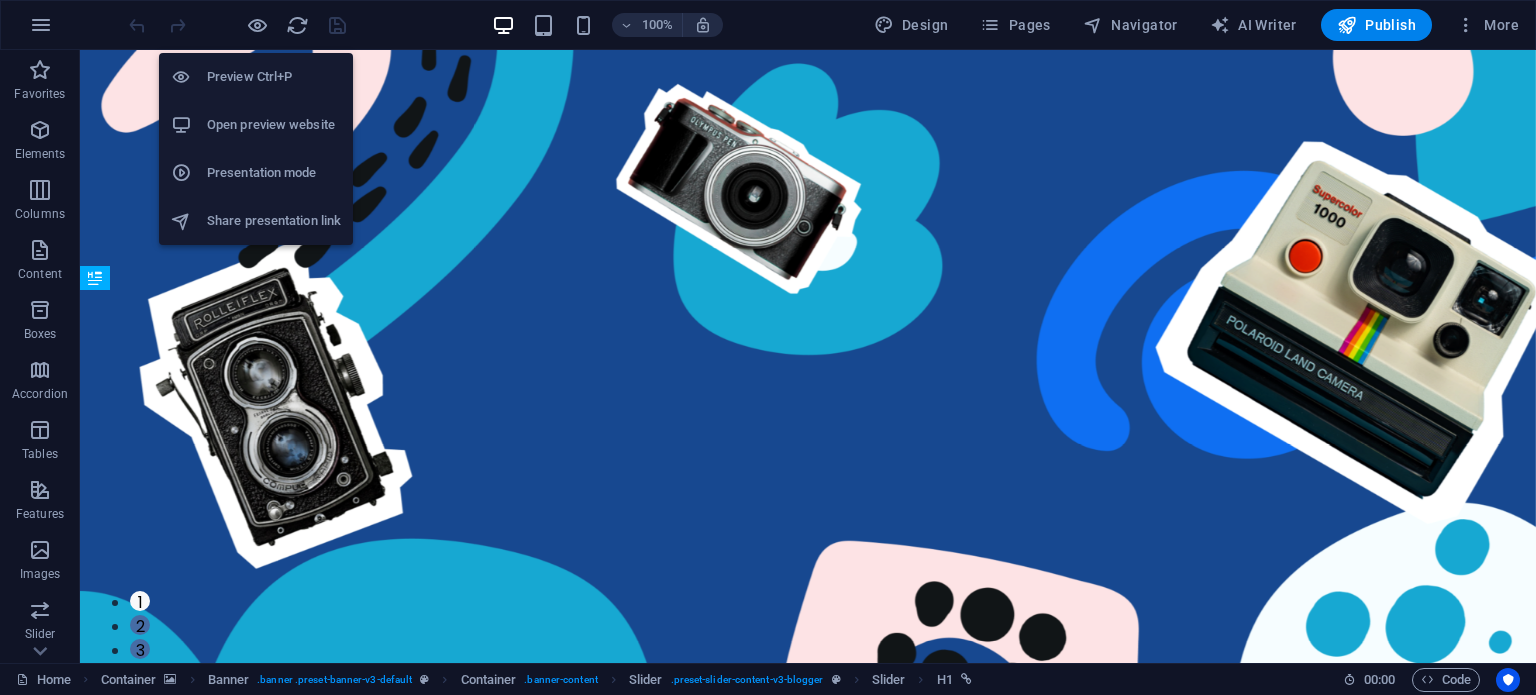 click on "Open preview website" at bounding box center [274, 125] 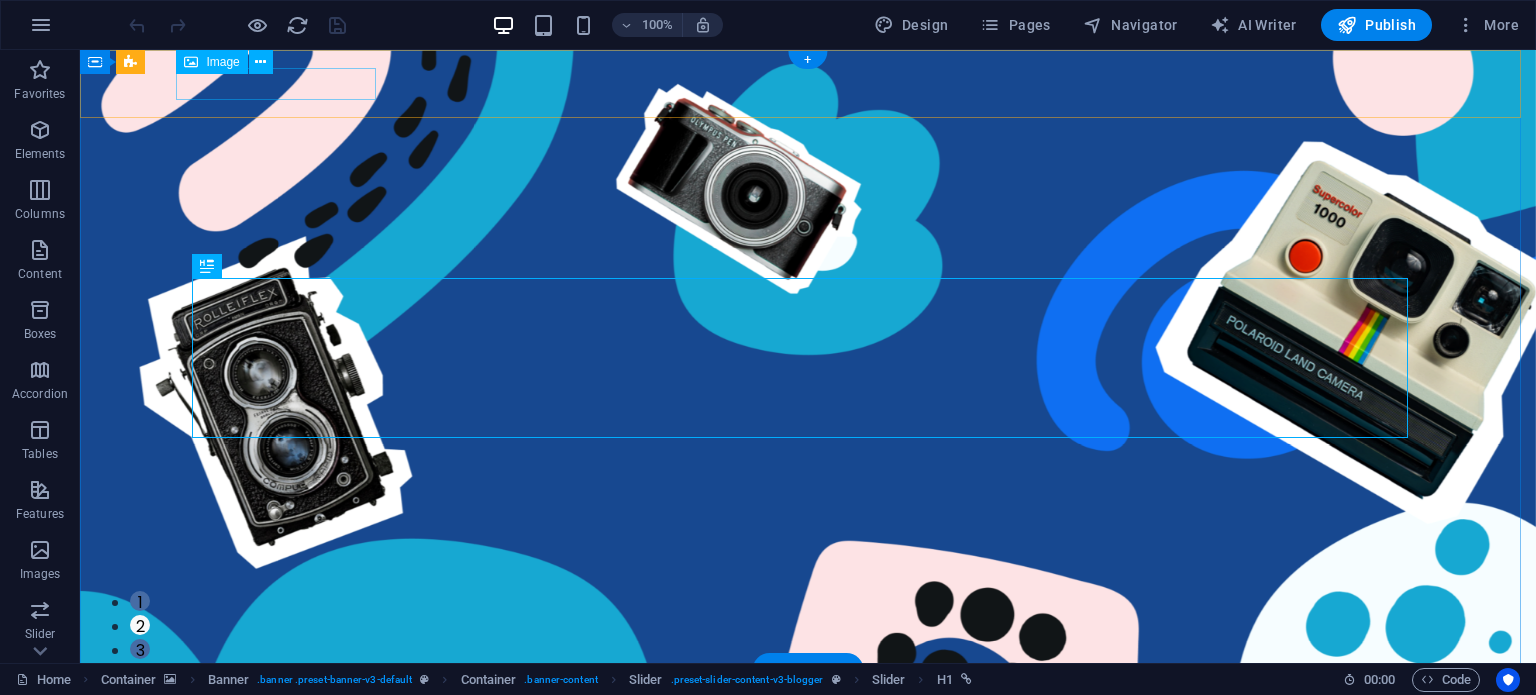 click at bounding box center [808, 702] 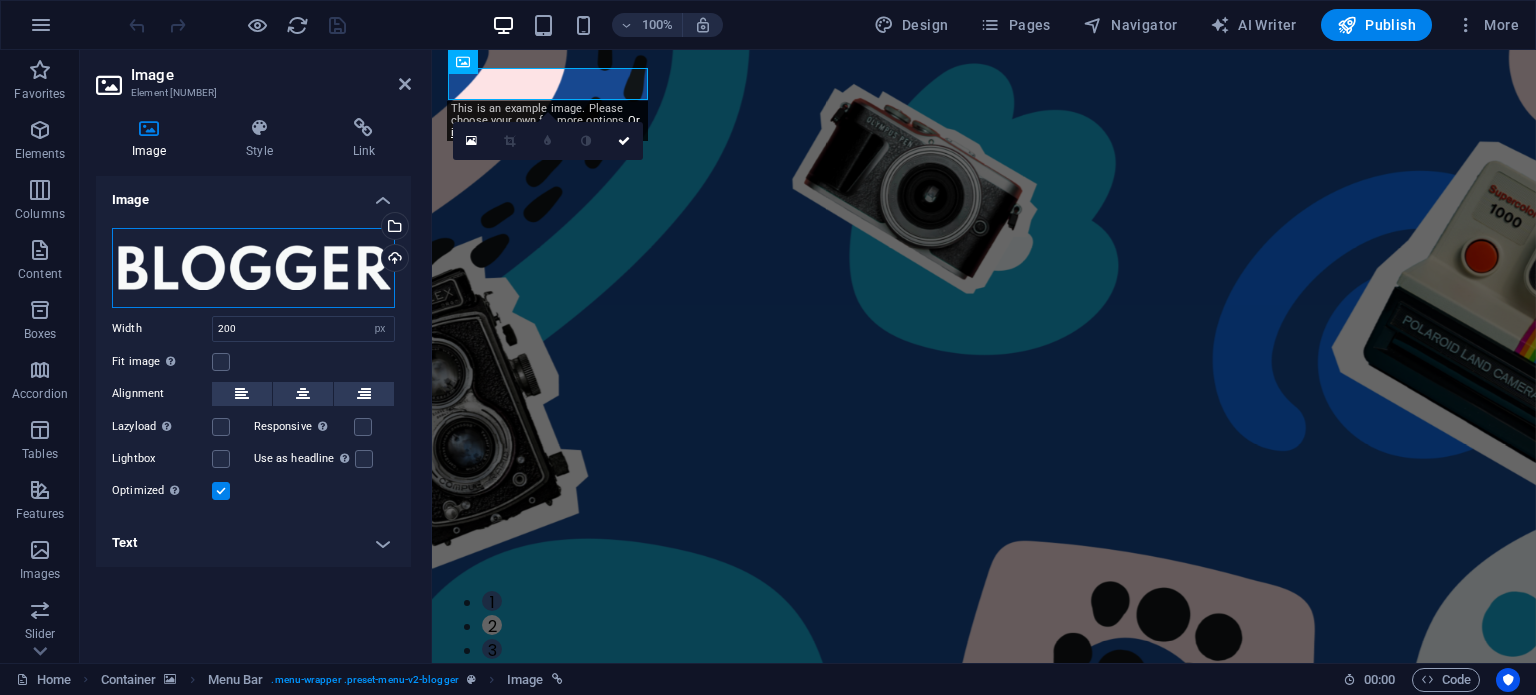 click on "Drag files here, click to choose files or select files from Files or our free stock photos & videos" at bounding box center [253, 268] 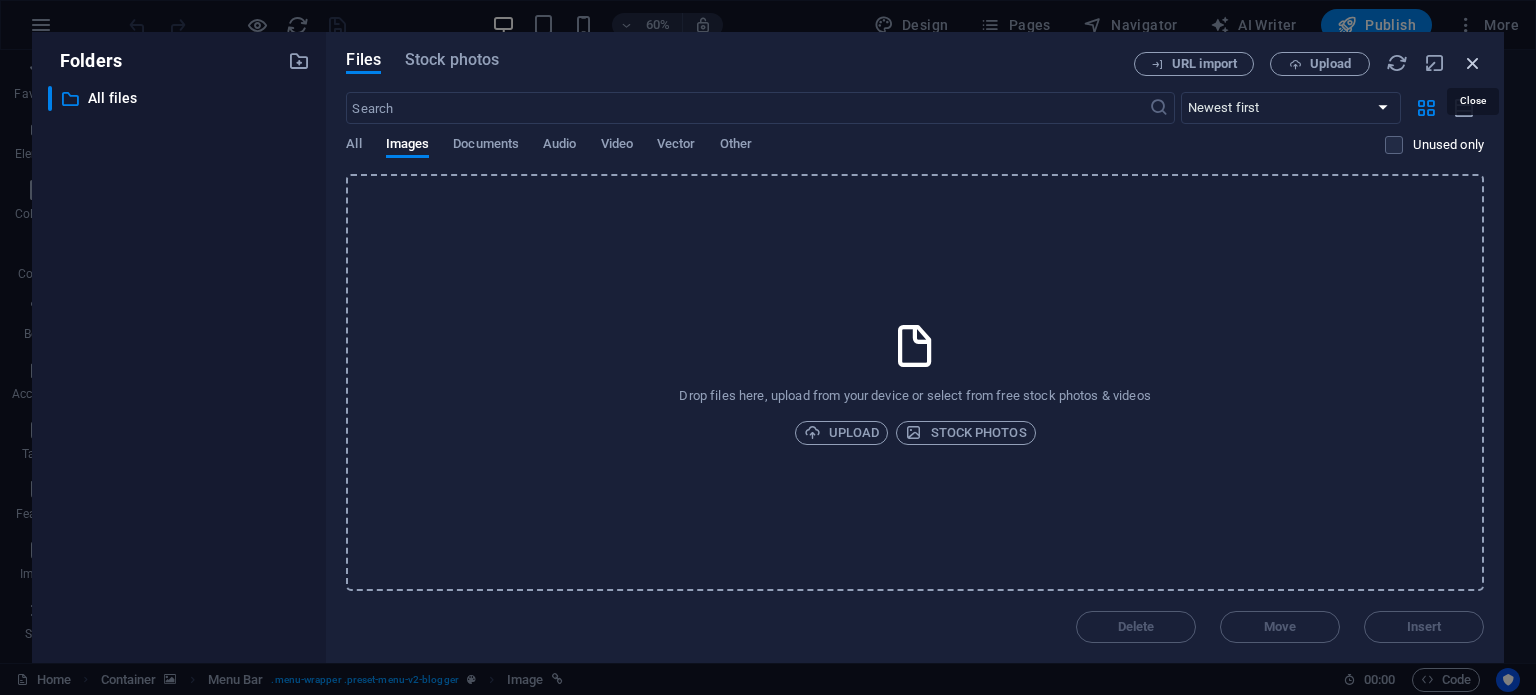 click at bounding box center (1473, 63) 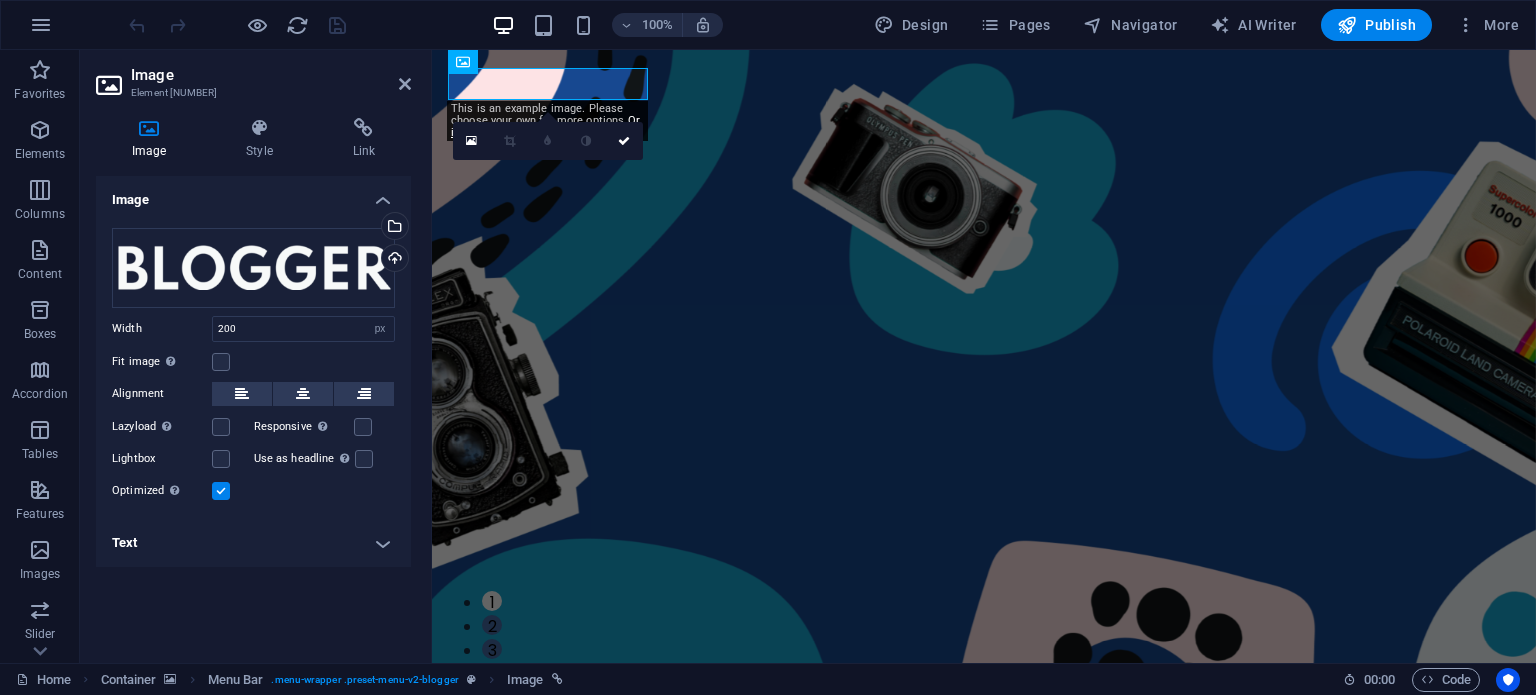 click on "Text" at bounding box center (253, 543) 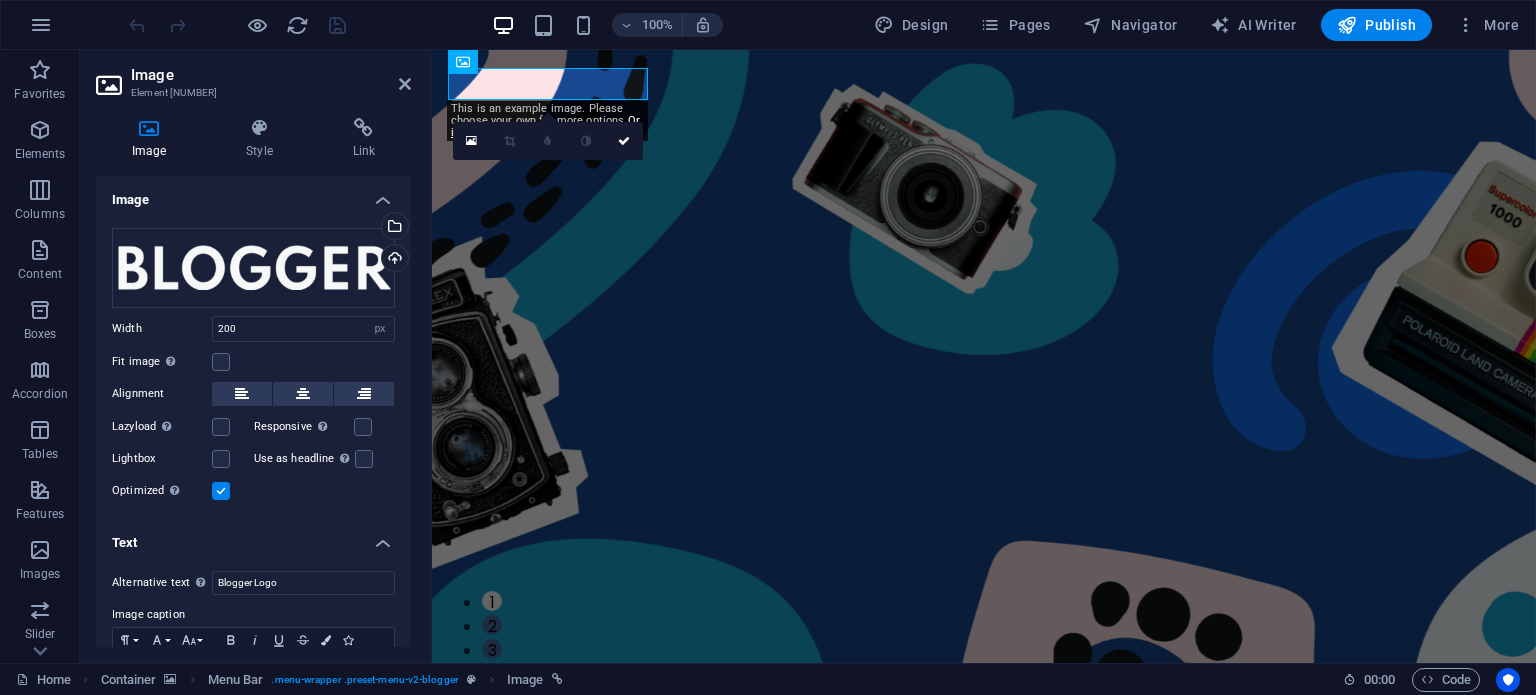 scroll, scrollTop: 106, scrollLeft: 0, axis: vertical 